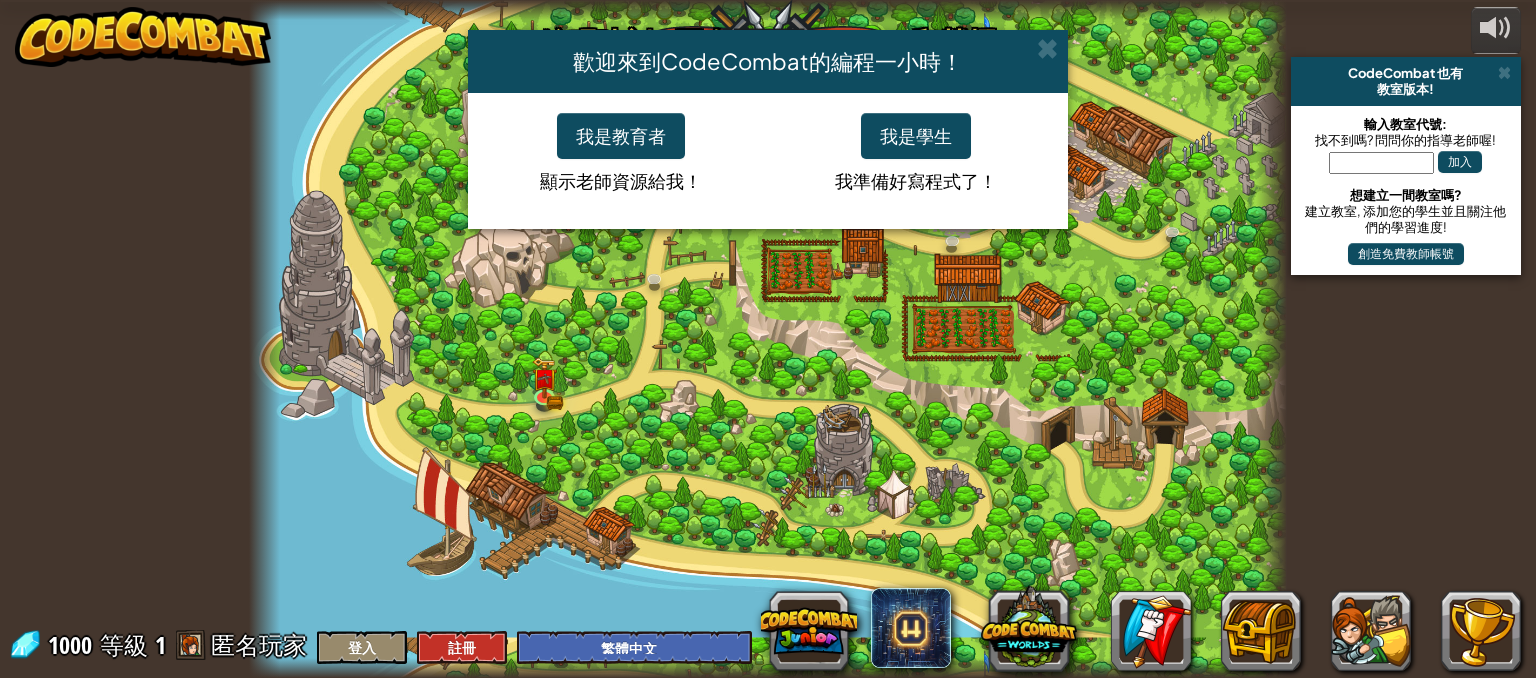 select on "zh-HANT" 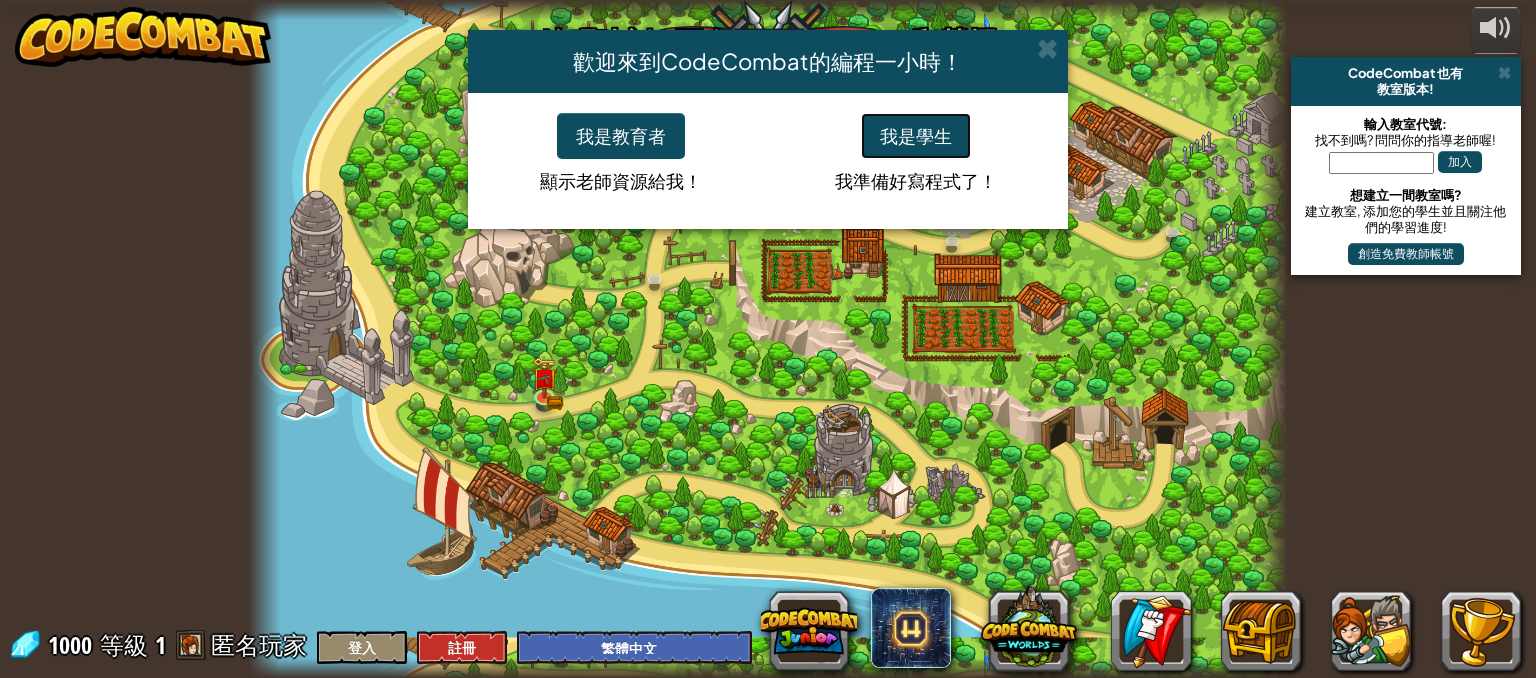 click on "我是學生" at bounding box center [916, 136] 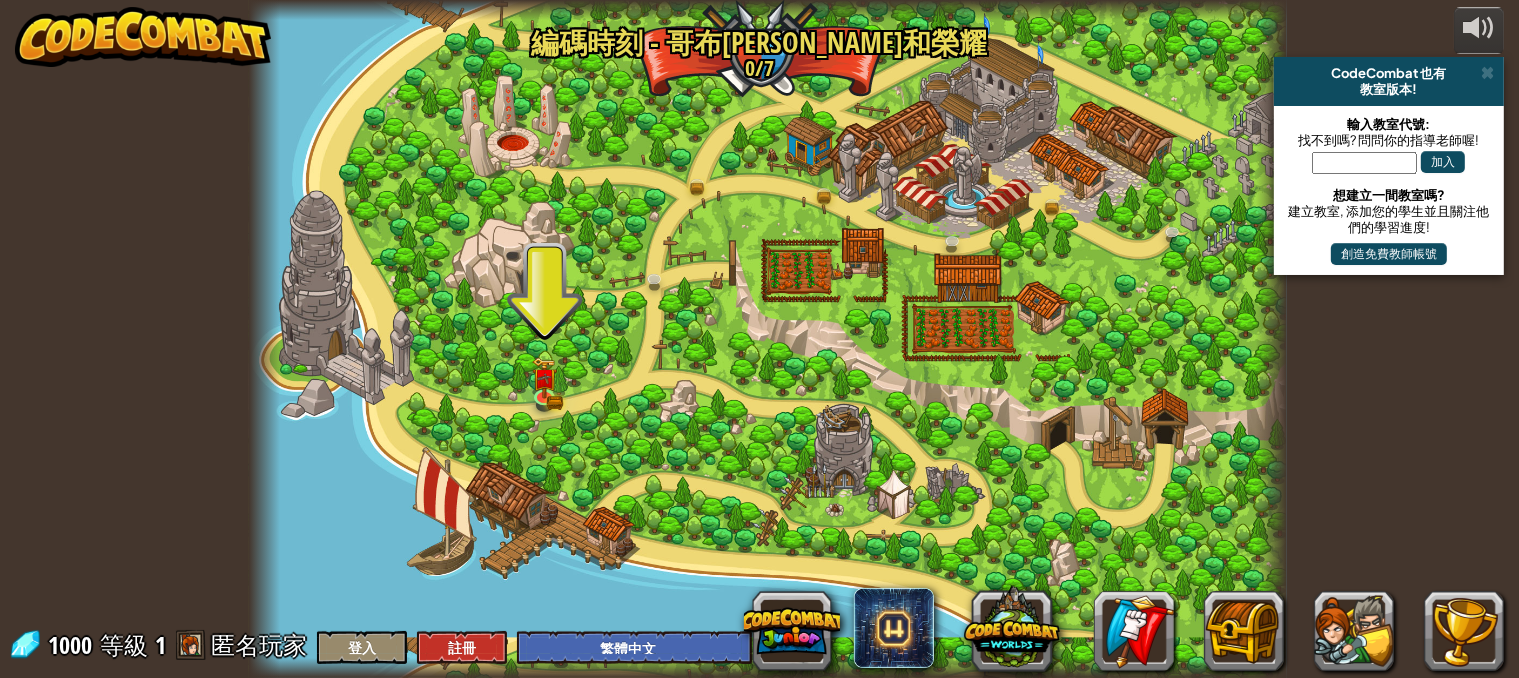 click at bounding box center (767, 339) 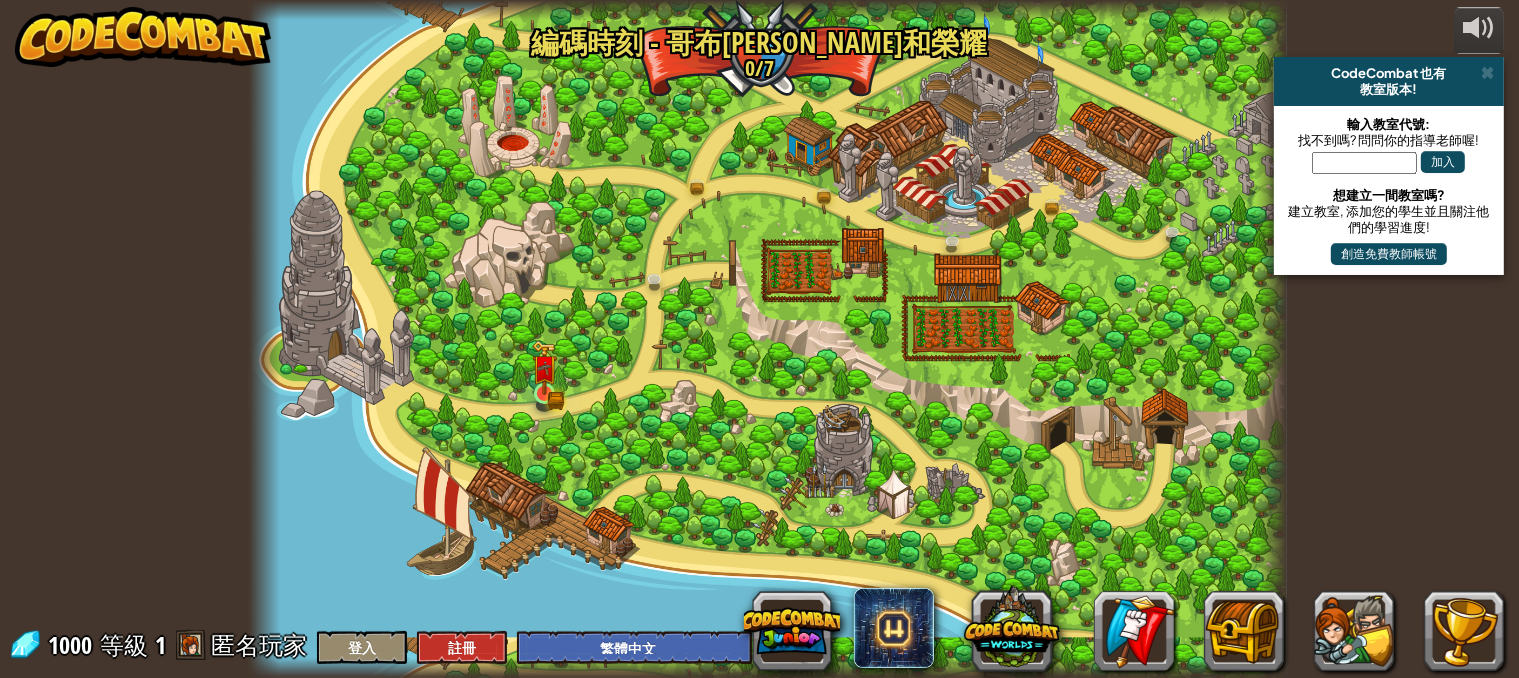 click at bounding box center [544, 367] 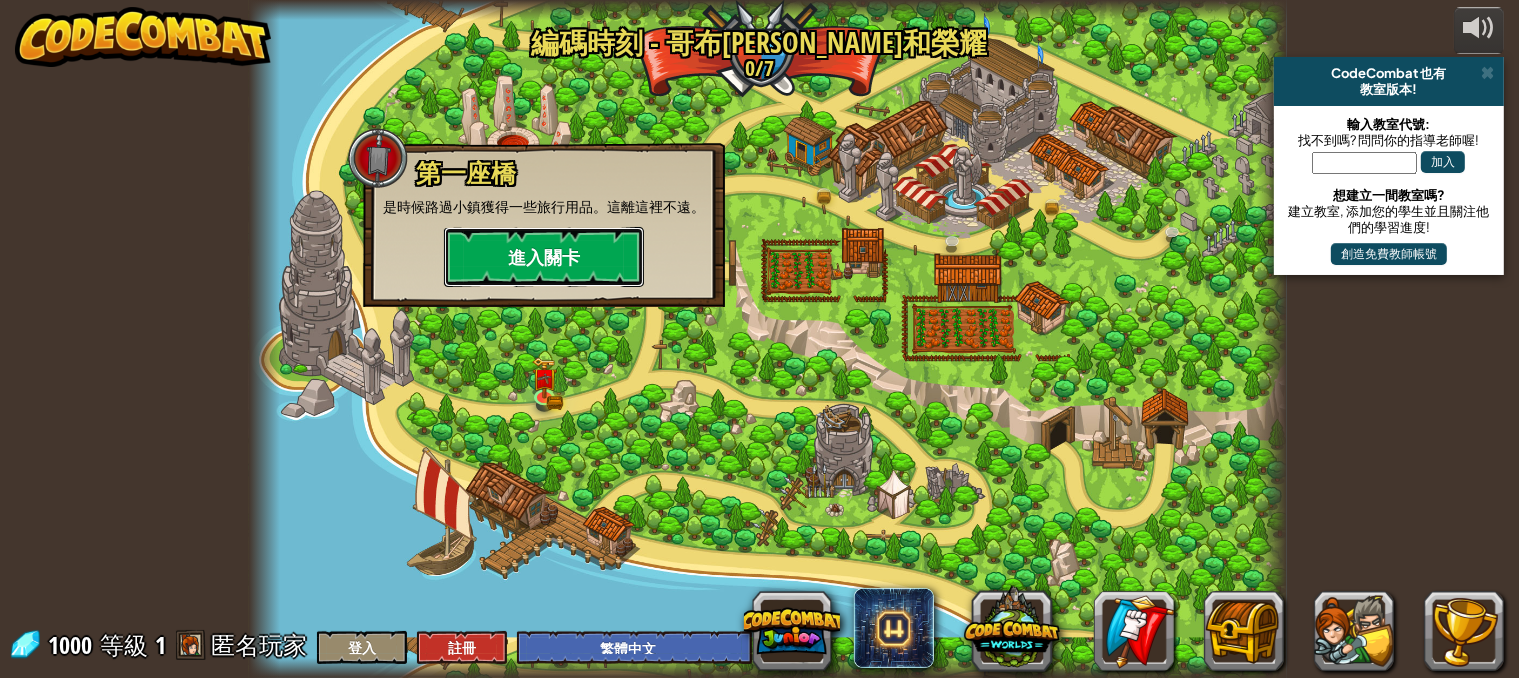 click on "進入關卡" at bounding box center [544, 257] 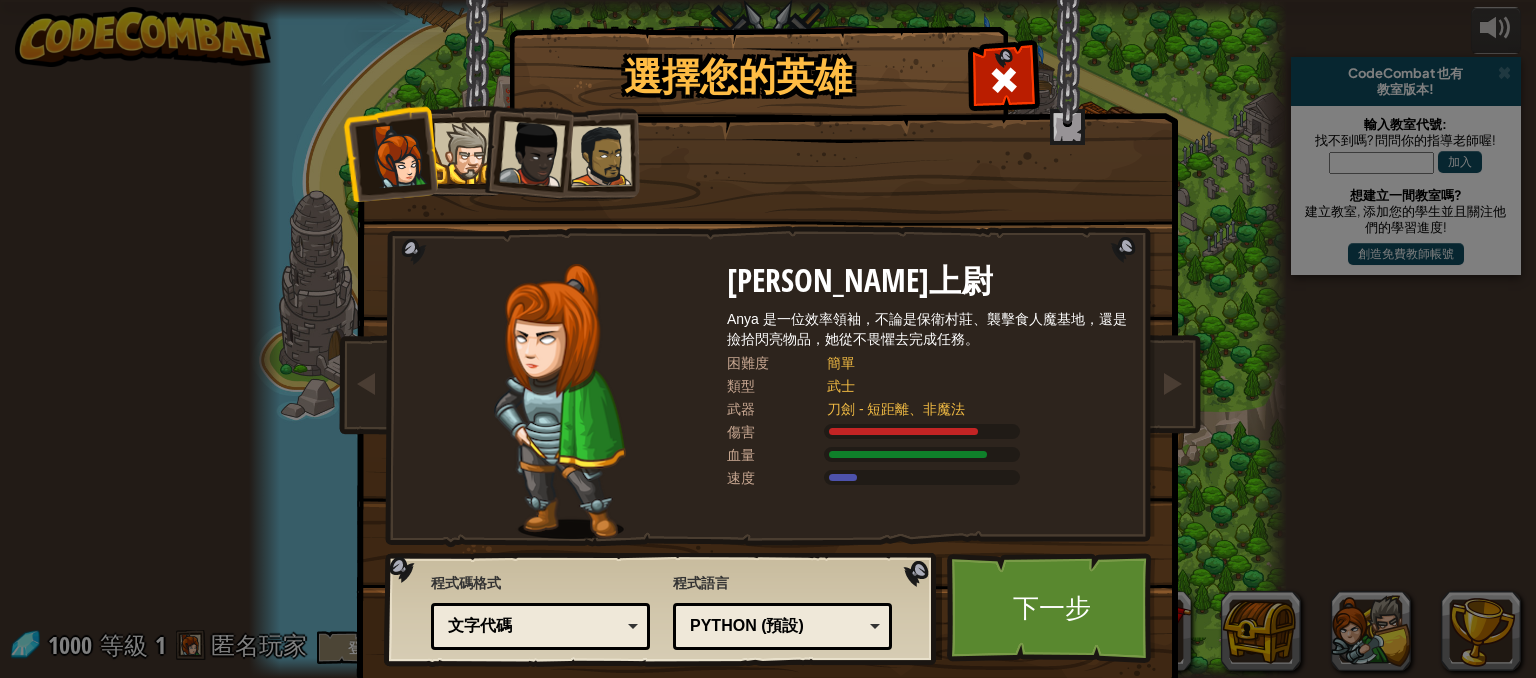 click at bounding box center (532, 154) 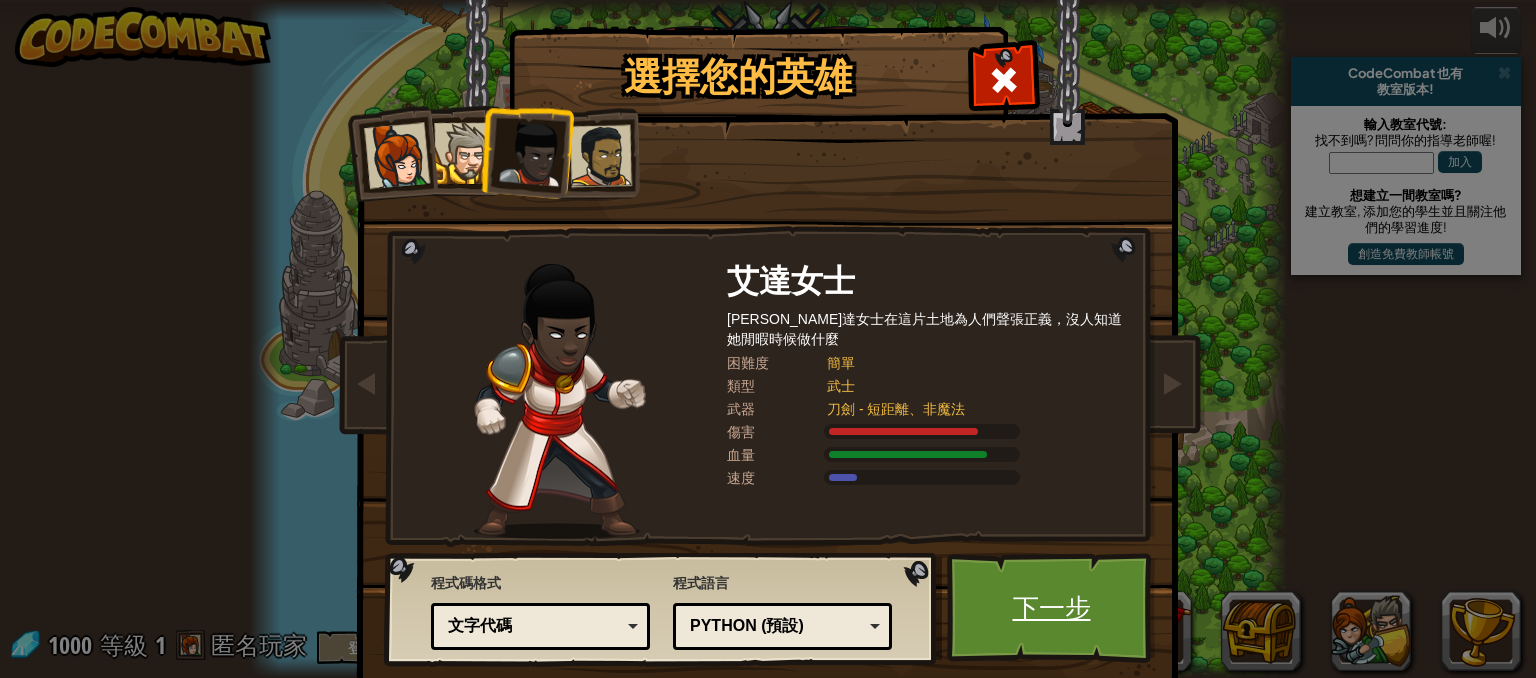 click on "下一步" at bounding box center (1051, 608) 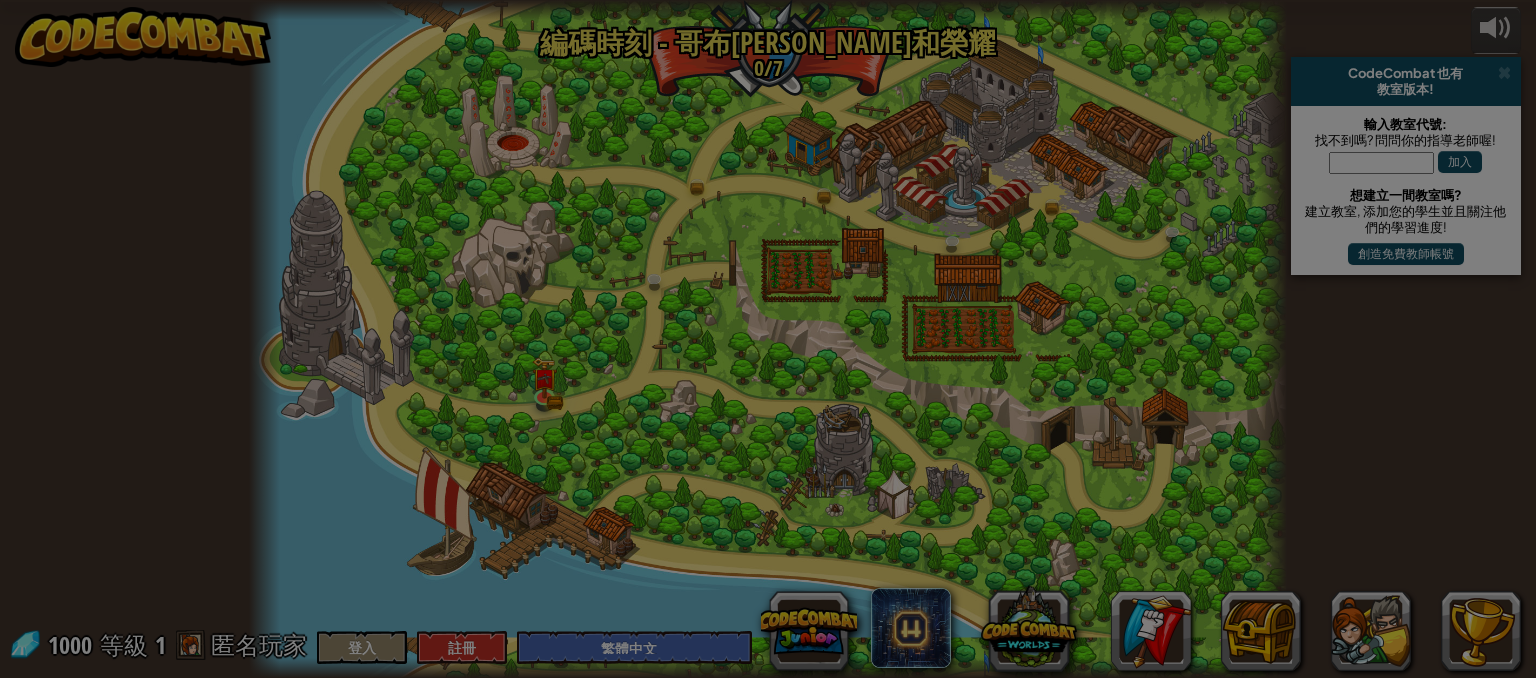 click on "道具欄 1000 可使用的裝備 裝備 連點物品兩下可裝備 關卡裝備限制 未解鎖 裝備 脫下 訂閱我們來解鎖吧! (受本關卡限制) 更換英雄 或 變更語言 進入關卡" at bounding box center (0, 0) 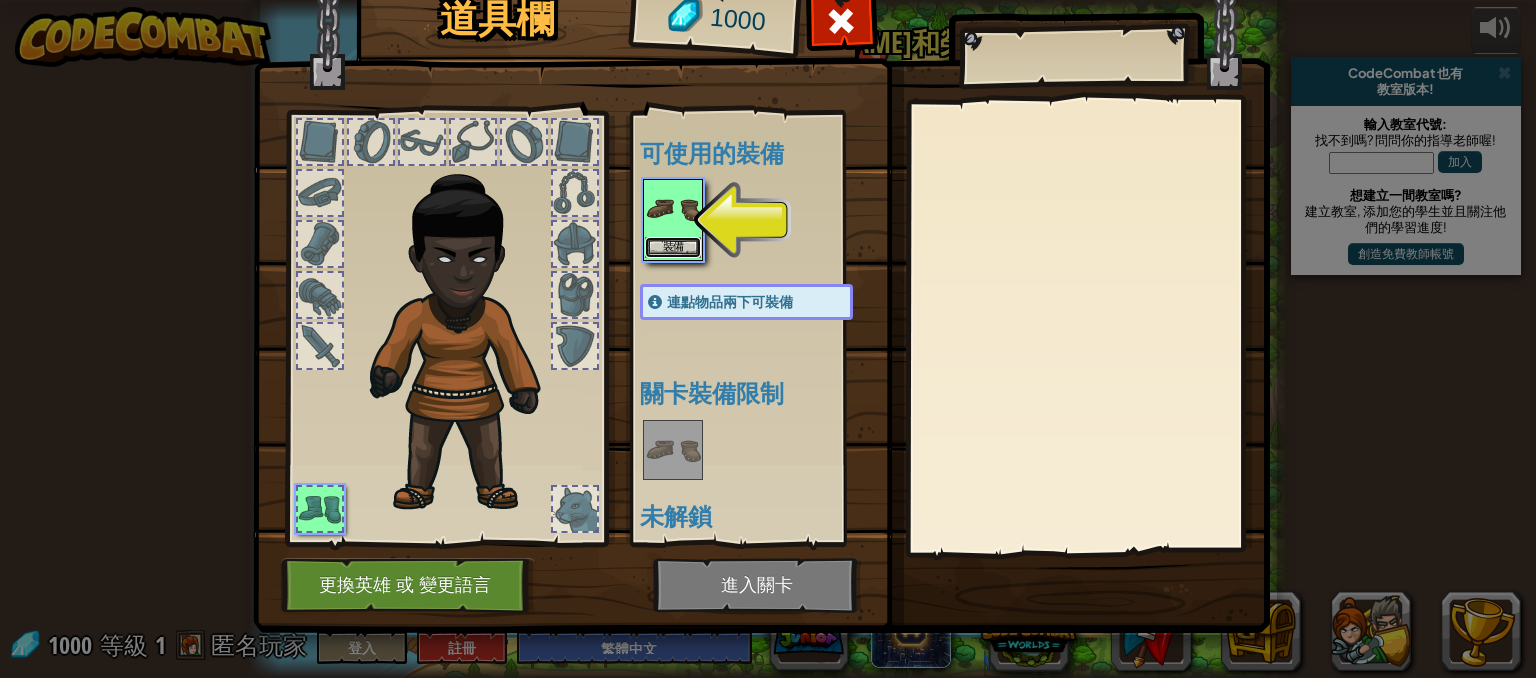 click on "裝備" at bounding box center [673, 247] 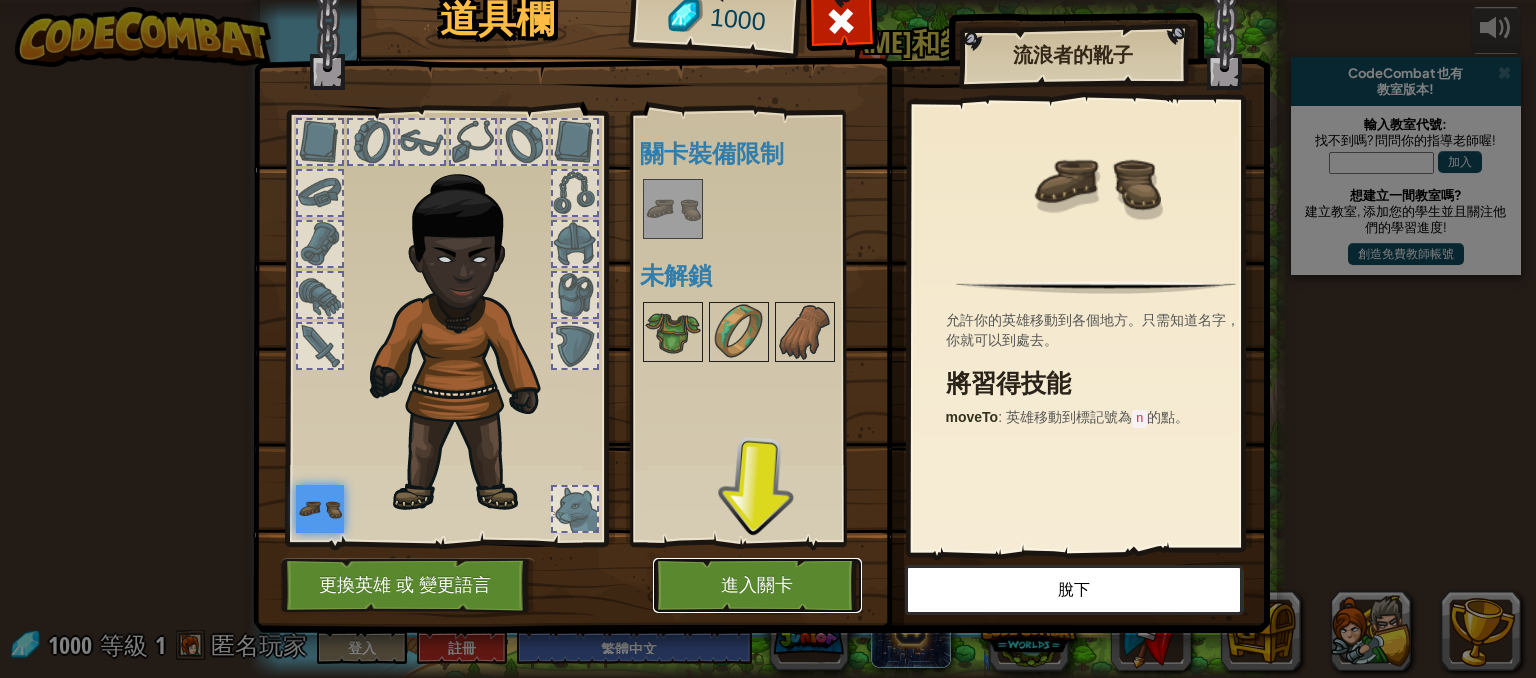 click on "進入關卡" at bounding box center [757, 585] 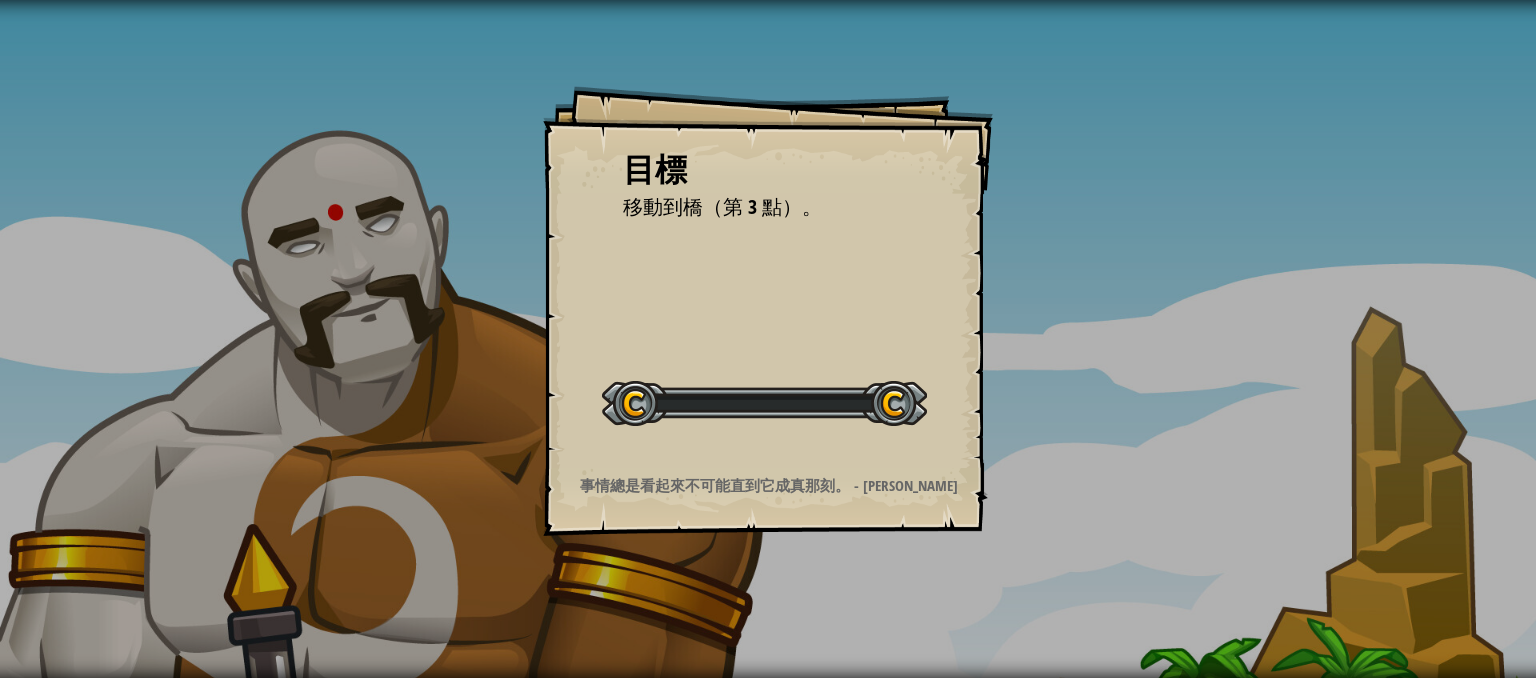 click on "目標 移動到橋（第 3 點）。 開始戰役 從伺服器載入失敗 您將需要訂閱來開啟這關。 訂閱 您需要加入一個課程來遊玩此關卡。 回到我的課程 詢問您的老師來分派一個授權碼給您，這樣您就可以繼續遊玩CodeCombat! 回到我的課程 此關卡已鎖定。
回到我的課程 事情總是看起來不可能直到它成真那刻。 - [PERSON_NAME]" at bounding box center (768, 339) 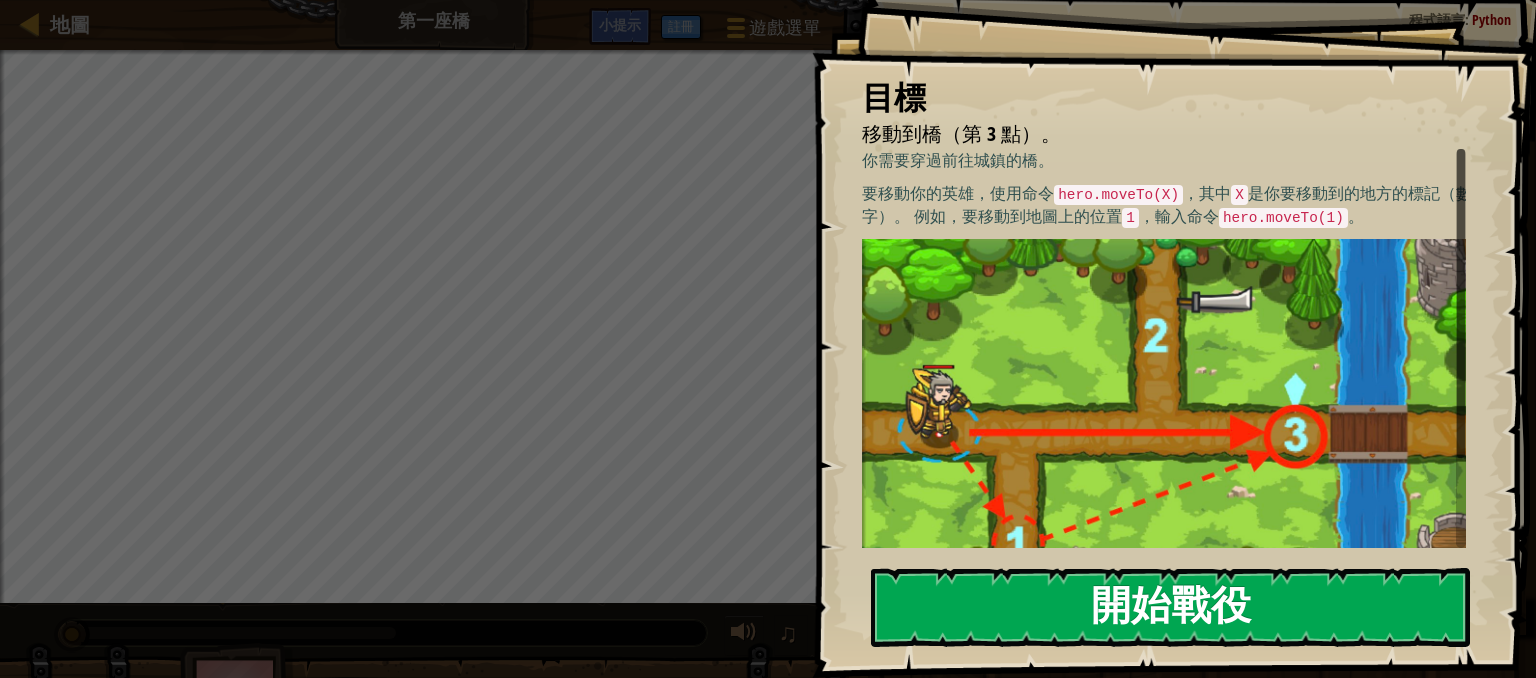 click on "開始戰役" at bounding box center (1170, 607) 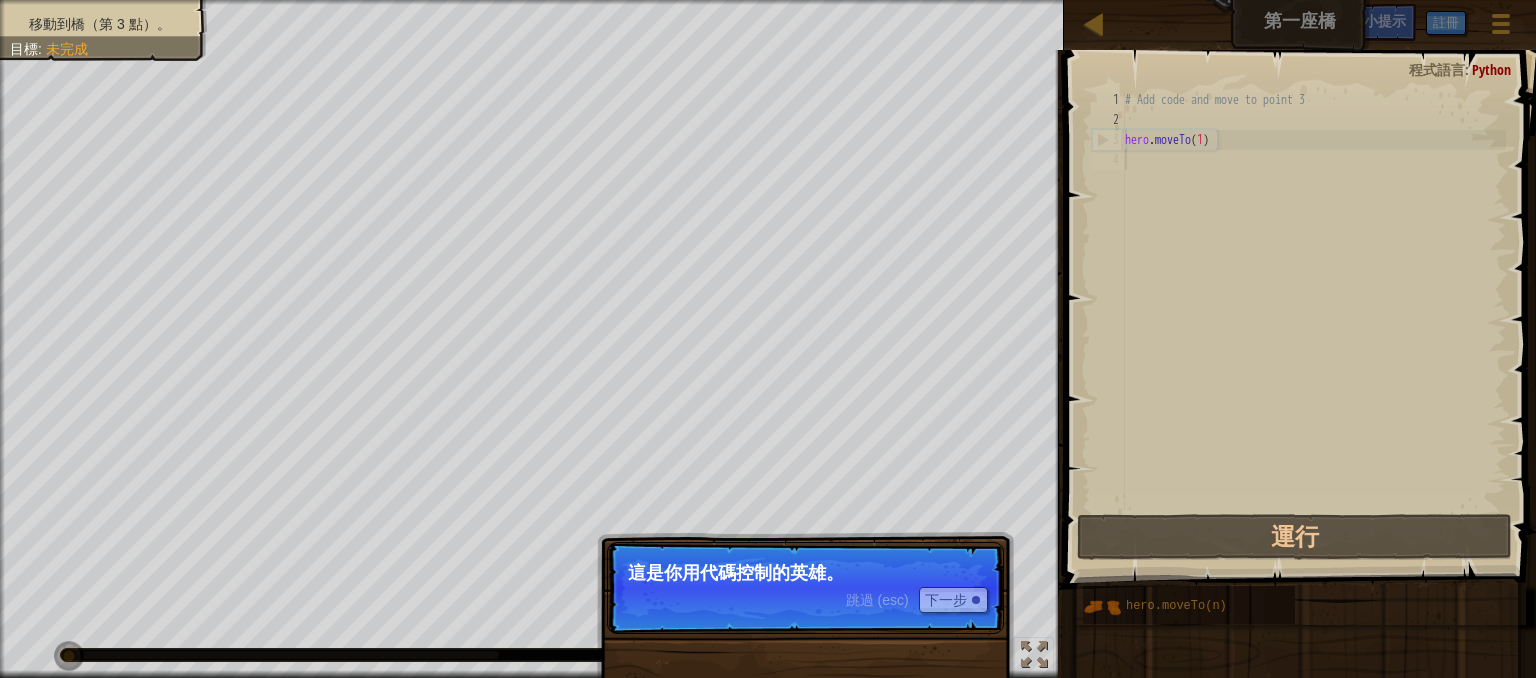 click on "這是你用代碼控制的英雄。" at bounding box center (805, 573) 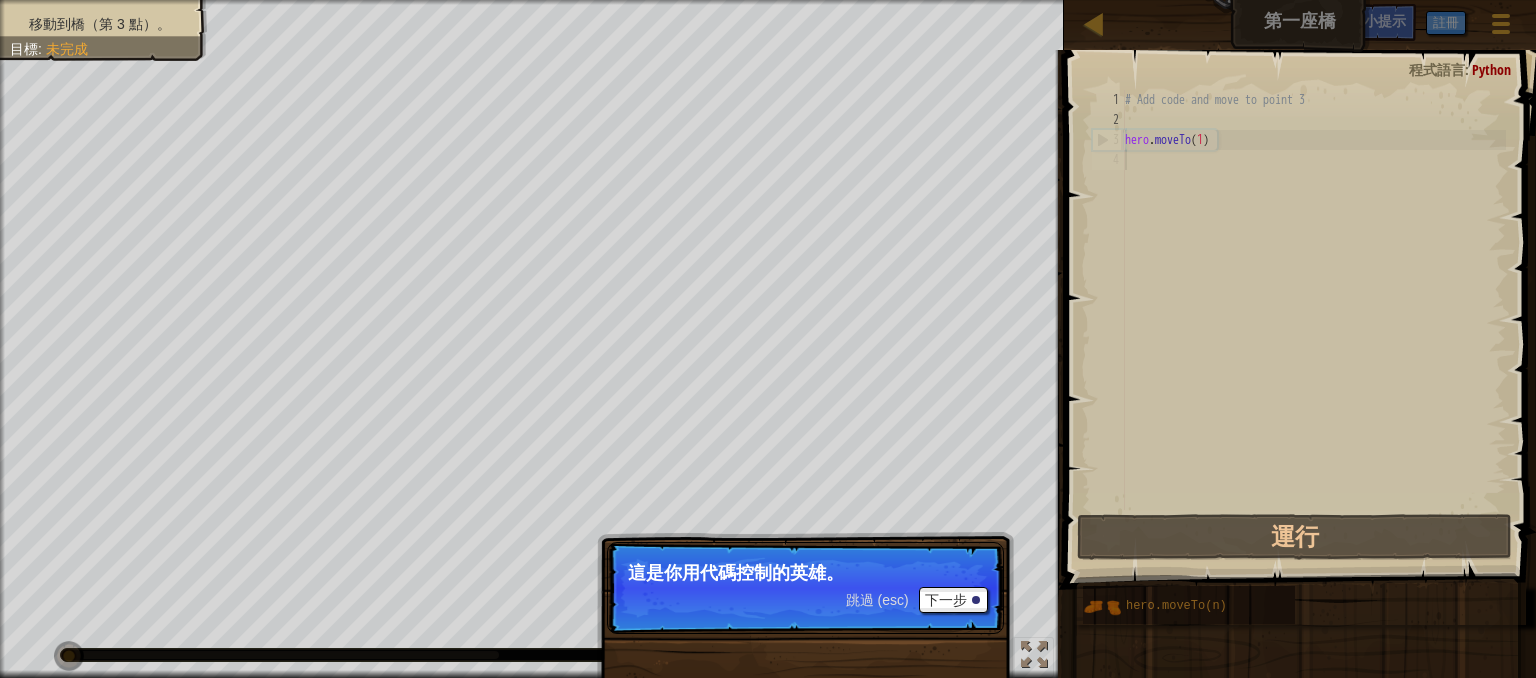 click on "跳過 (esc) 下一步  這是你用代碼控制的英雄。" at bounding box center [805, 588] 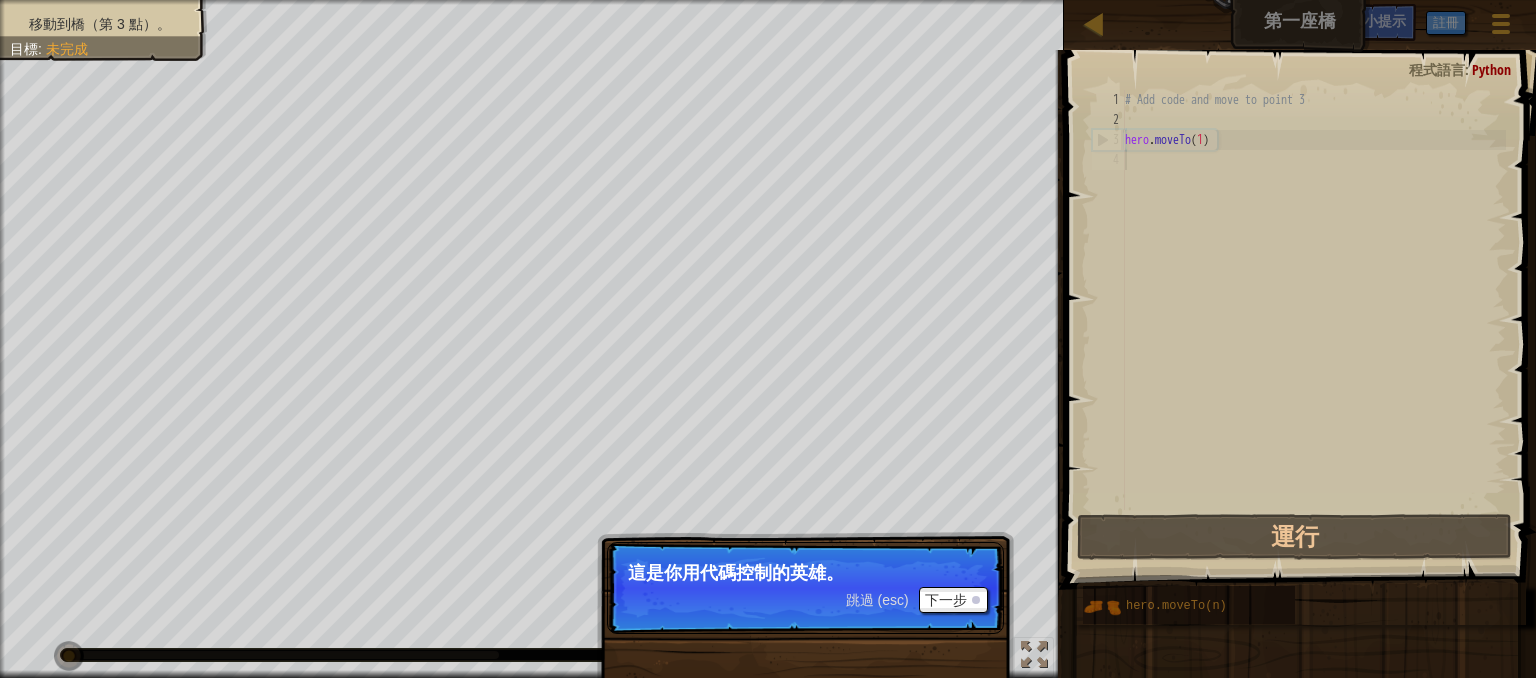 drag, startPoint x: 847, startPoint y: 589, endPoint x: 859, endPoint y: 601, distance: 16.970562 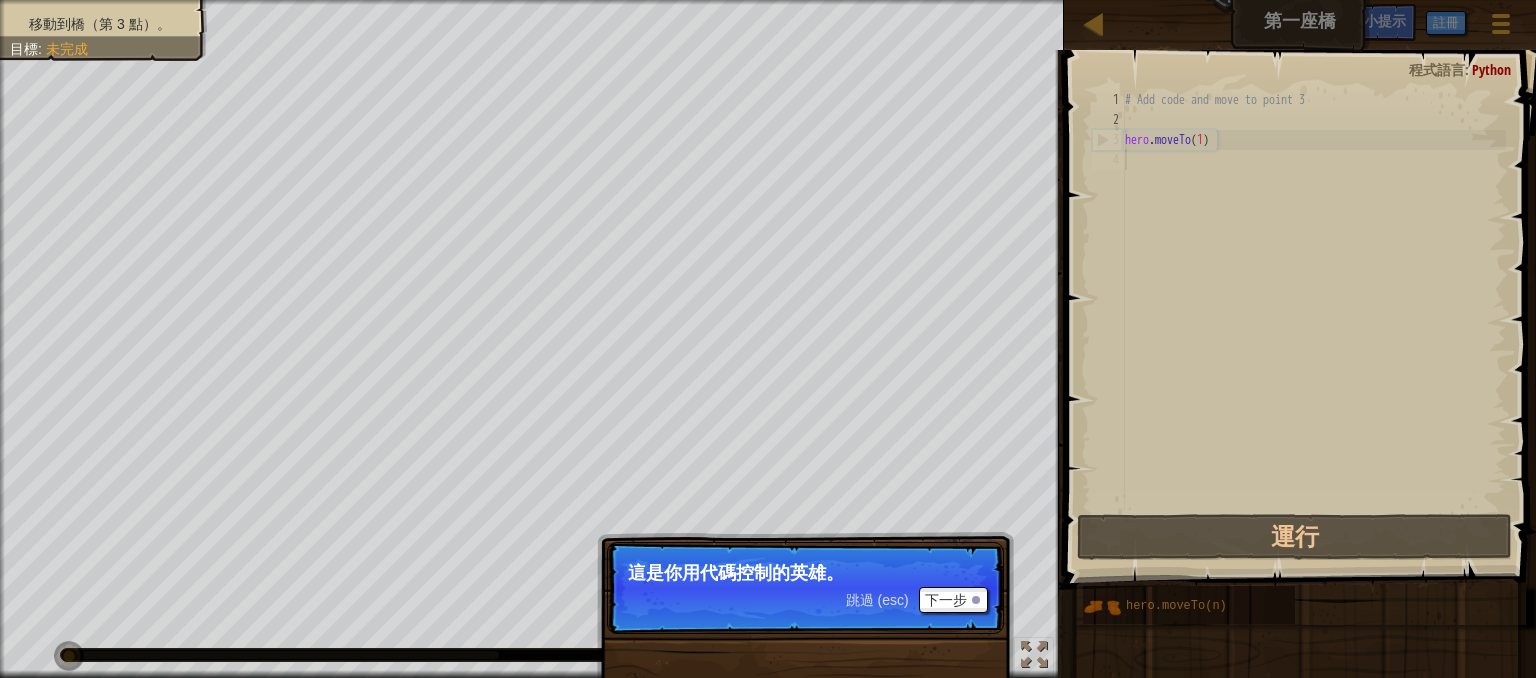 click on "跳過 (esc)" at bounding box center (877, 600) 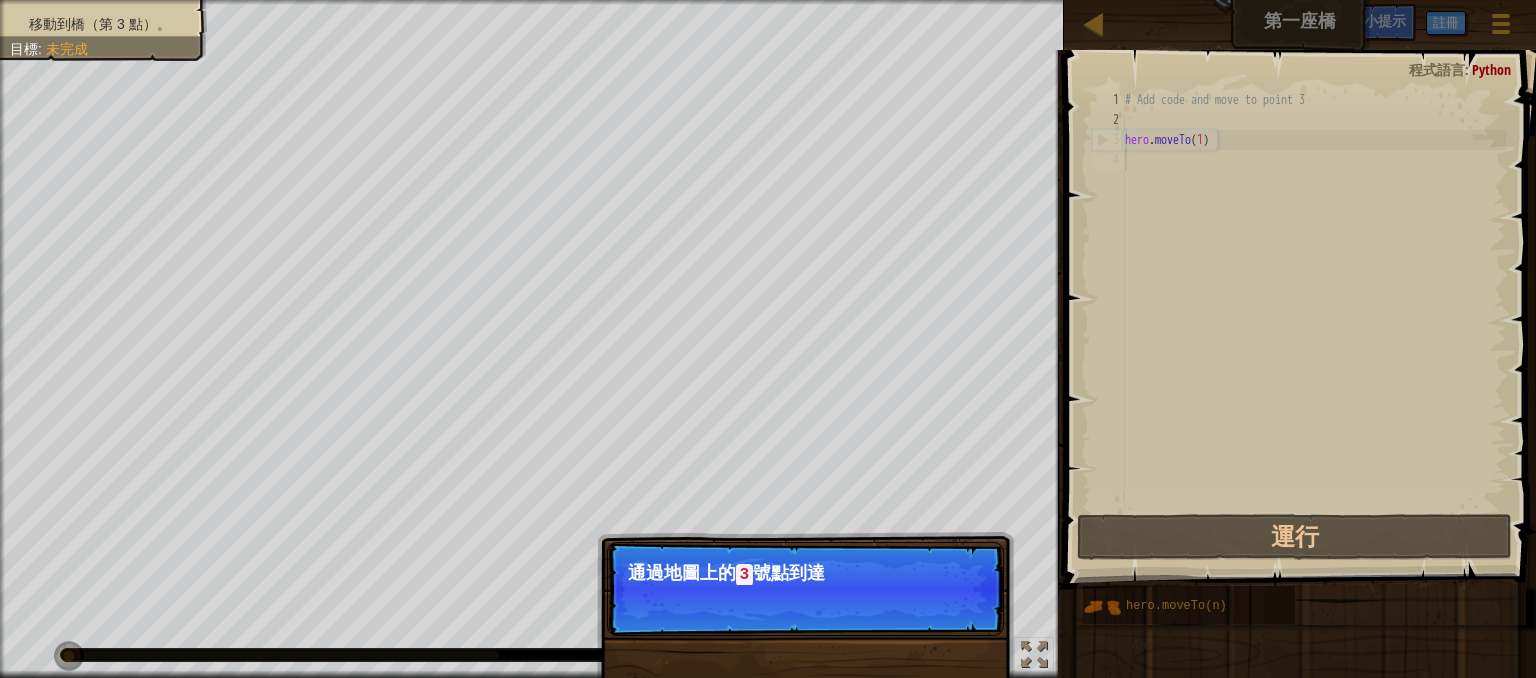click on "跳過 (esc) 下一步  通過地圖上的  3  號點到達" at bounding box center [805, 589] 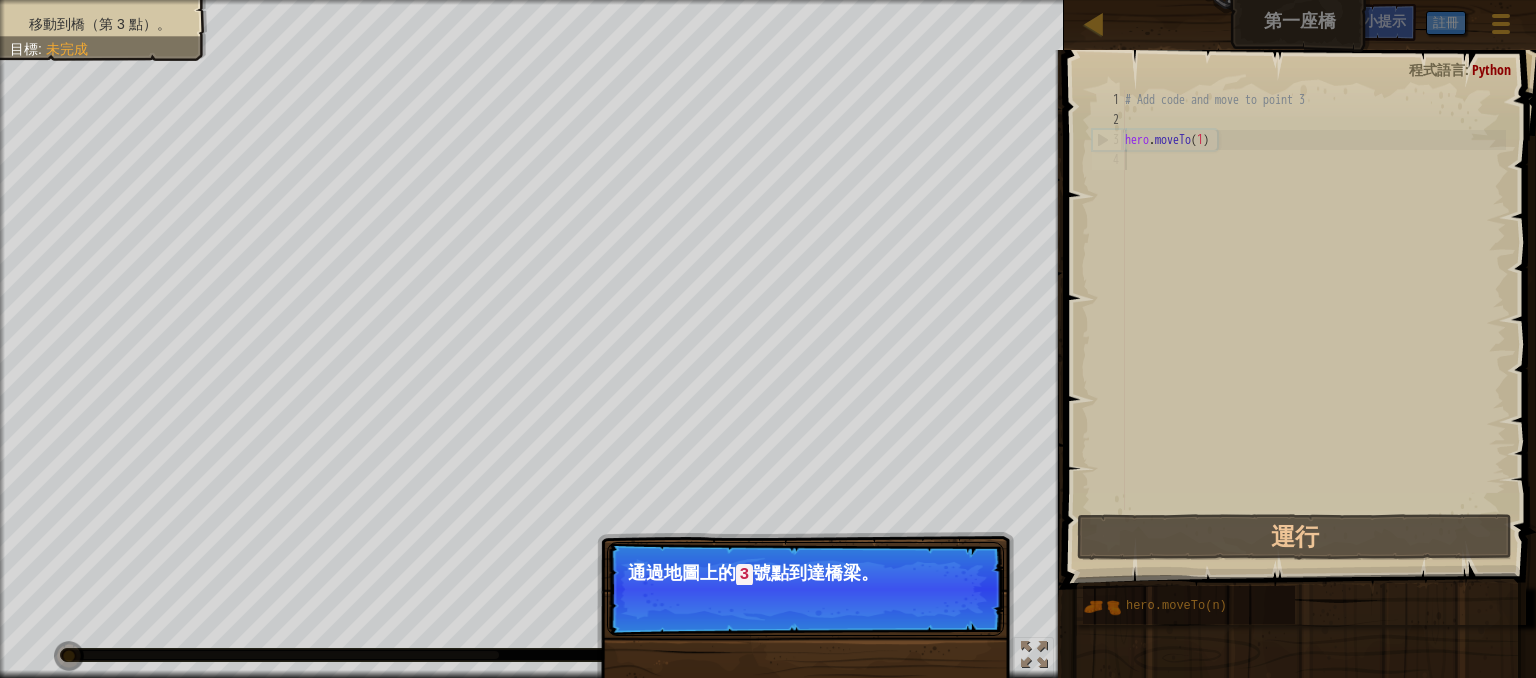 click on "跳過 (esc)" at bounding box center (877, 602) 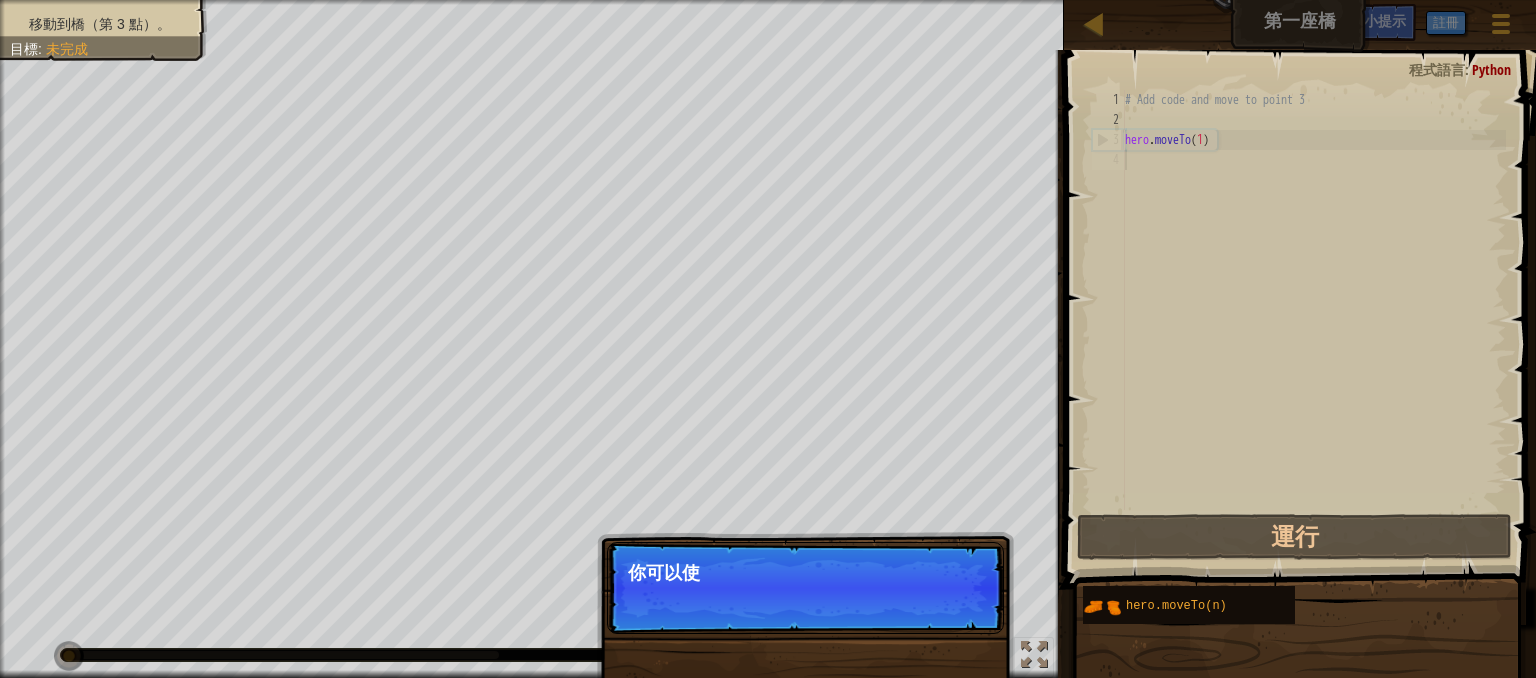 click on "跳過 (esc) 下一步  你可以使" at bounding box center [805, 588] 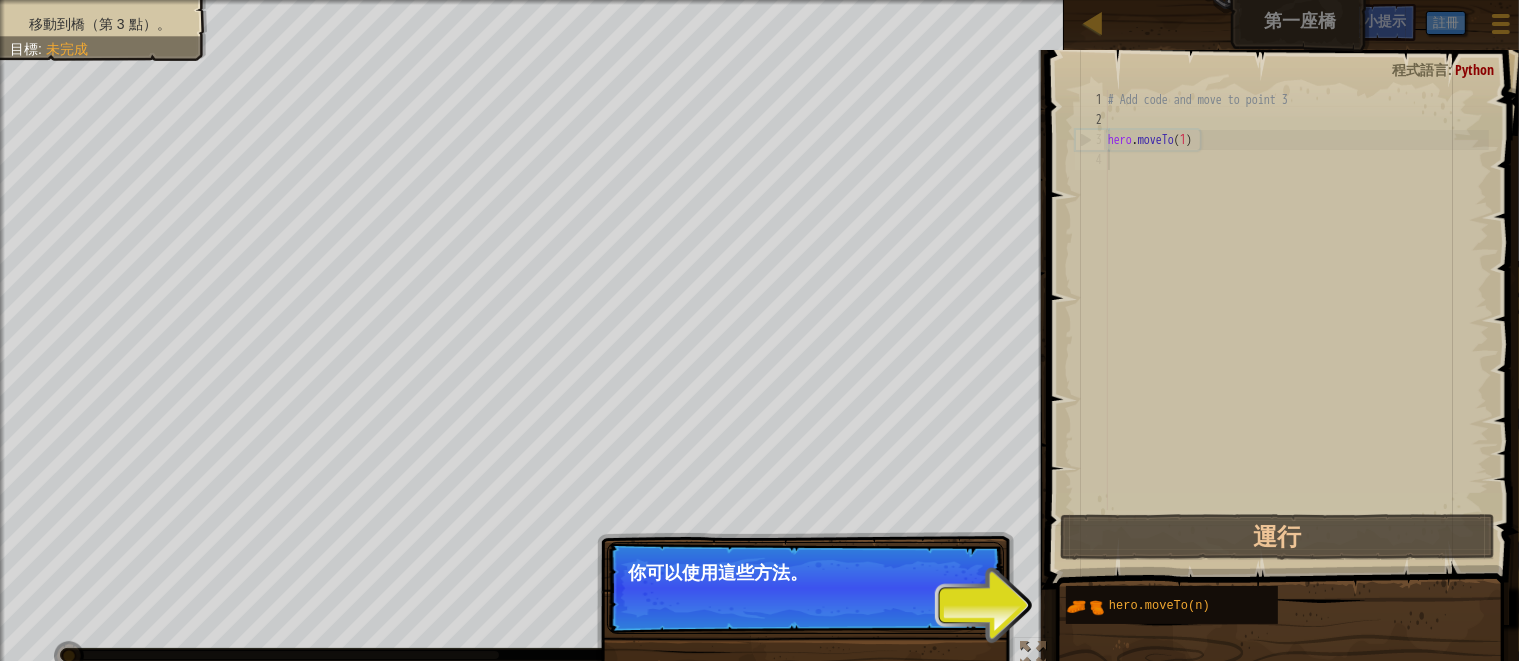 click on "跳過 (esc) 下一步  你可以使用這些方法。" at bounding box center [805, 588] 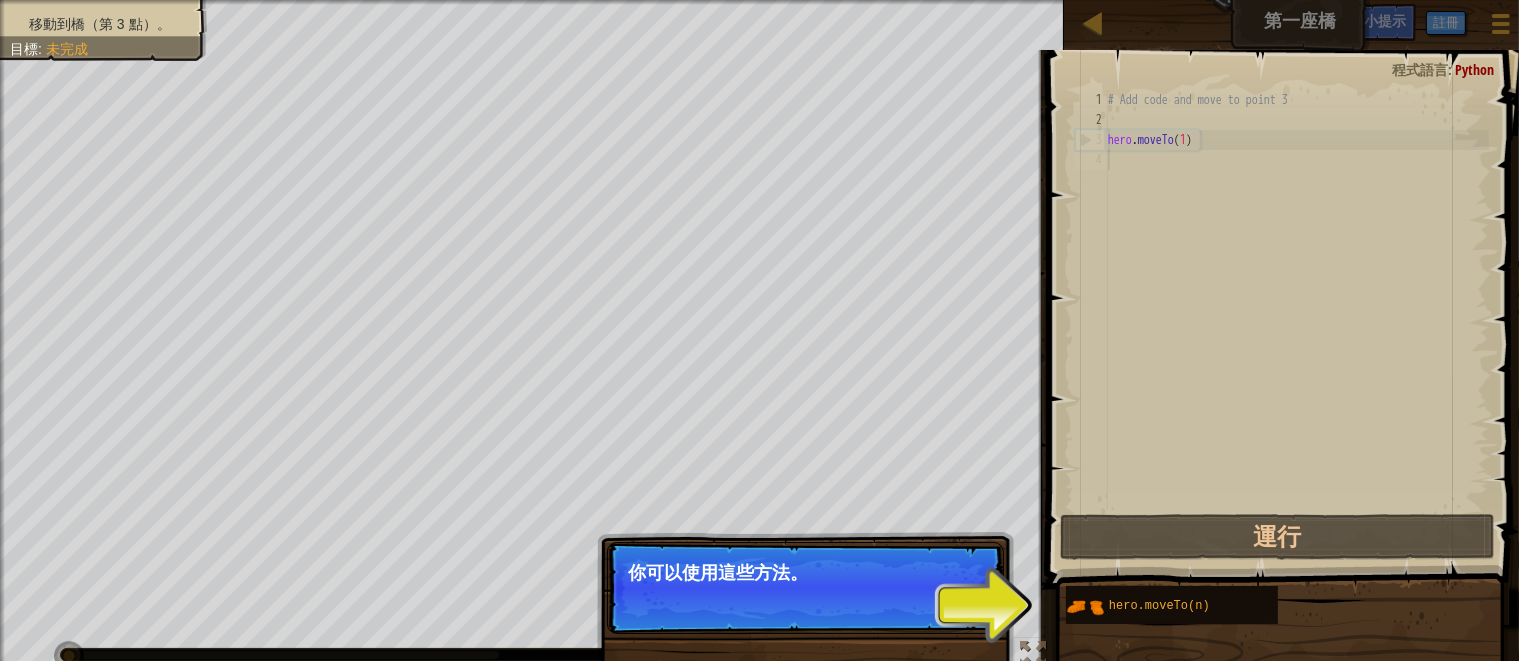 click on "跳過 (esc) 下一步  你可以使用這些方法。" at bounding box center [805, 588] 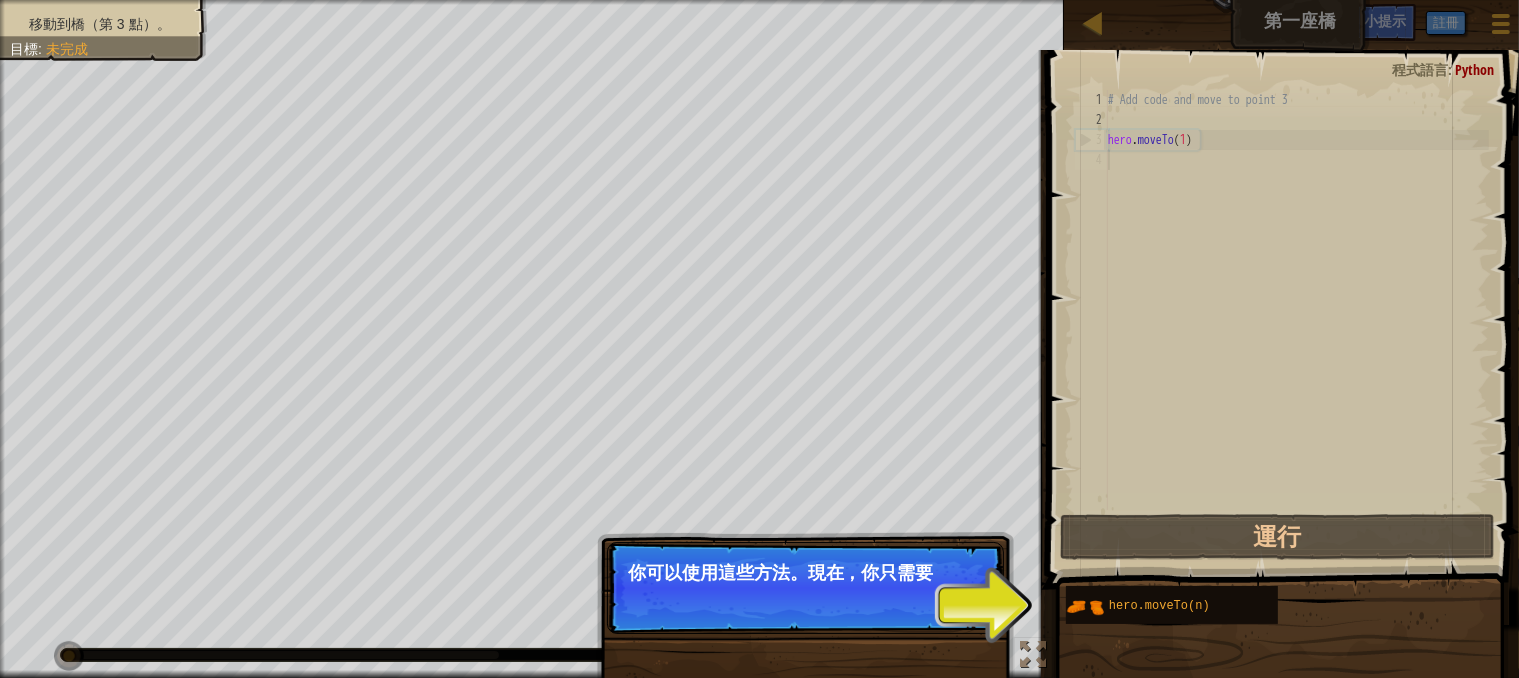 click on "跳過 (esc) 下一步  你可以使用這些方法。現在，你只需要" at bounding box center (805, 588) 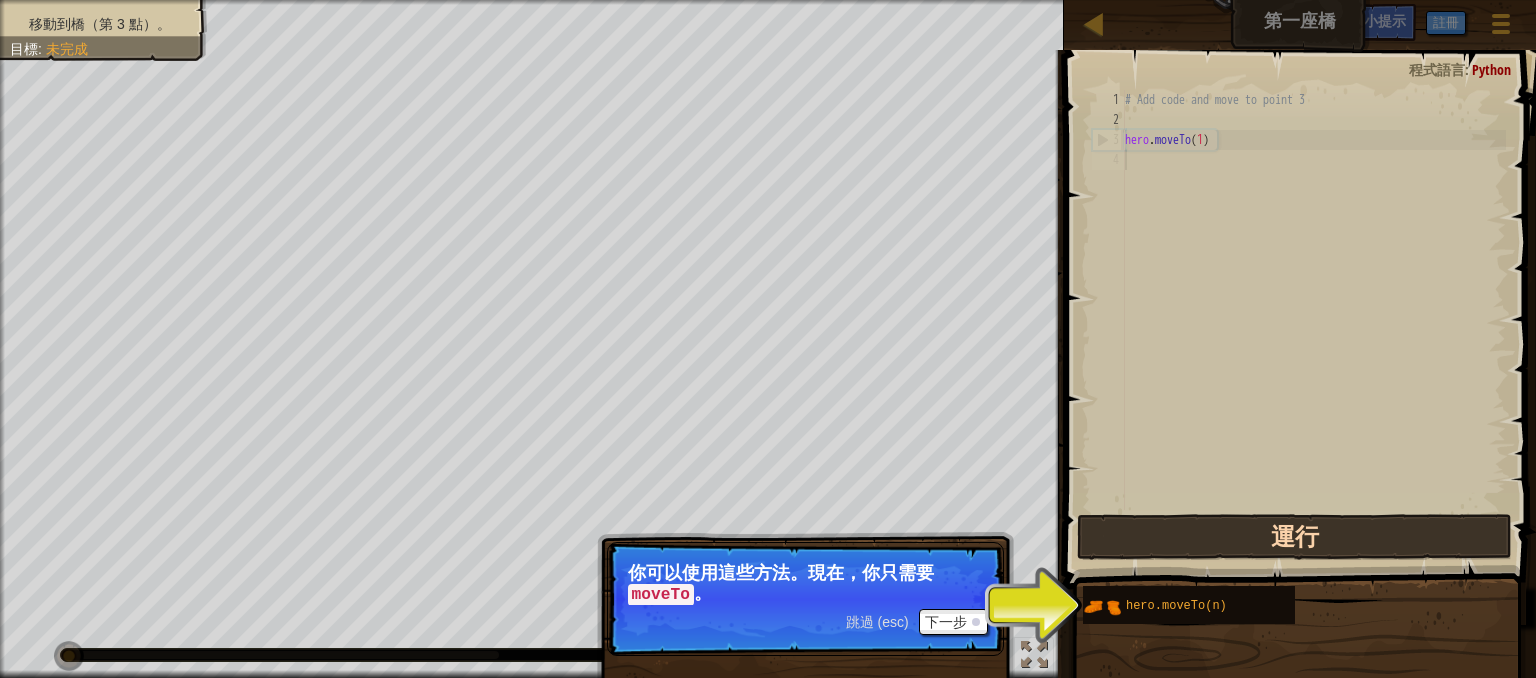 drag, startPoint x: 1107, startPoint y: 601, endPoint x: 1108, endPoint y: 530, distance: 71.00704 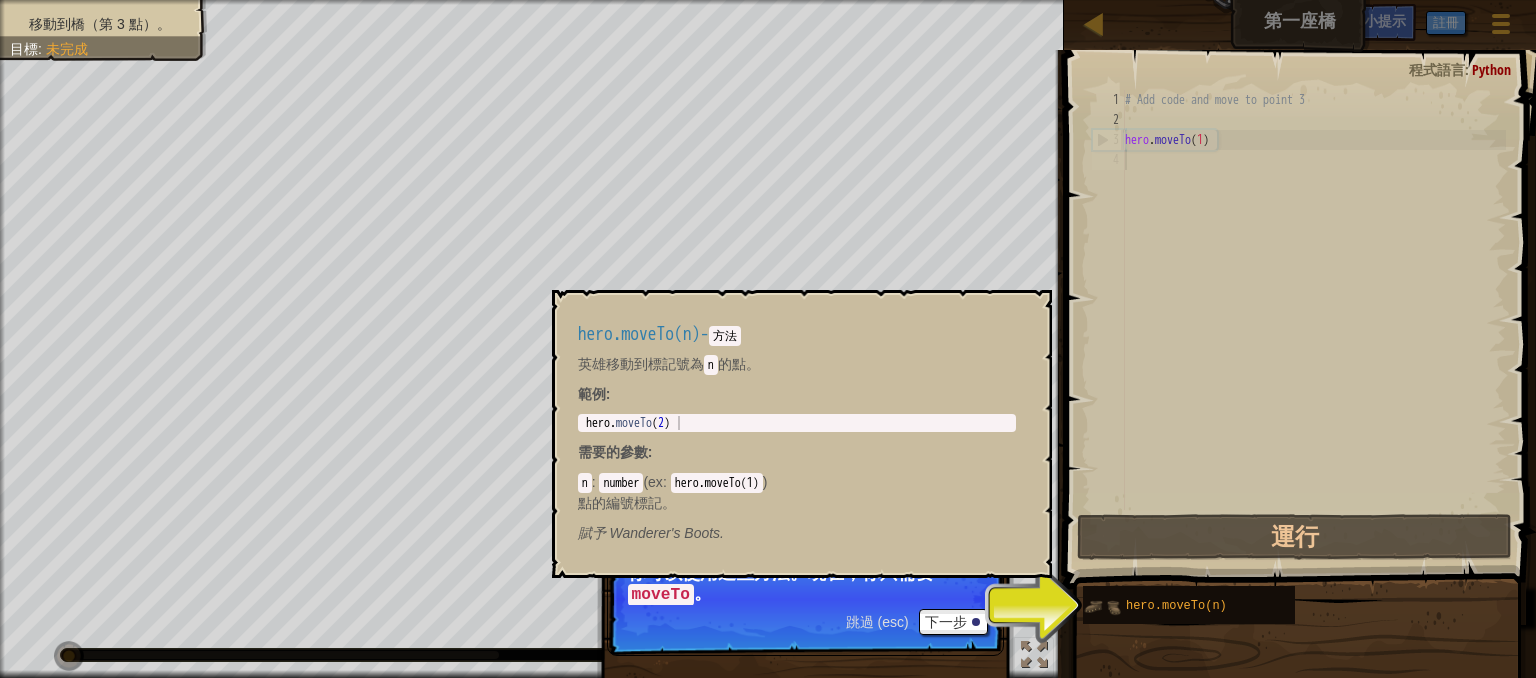 click at bounding box center (1102, 607) 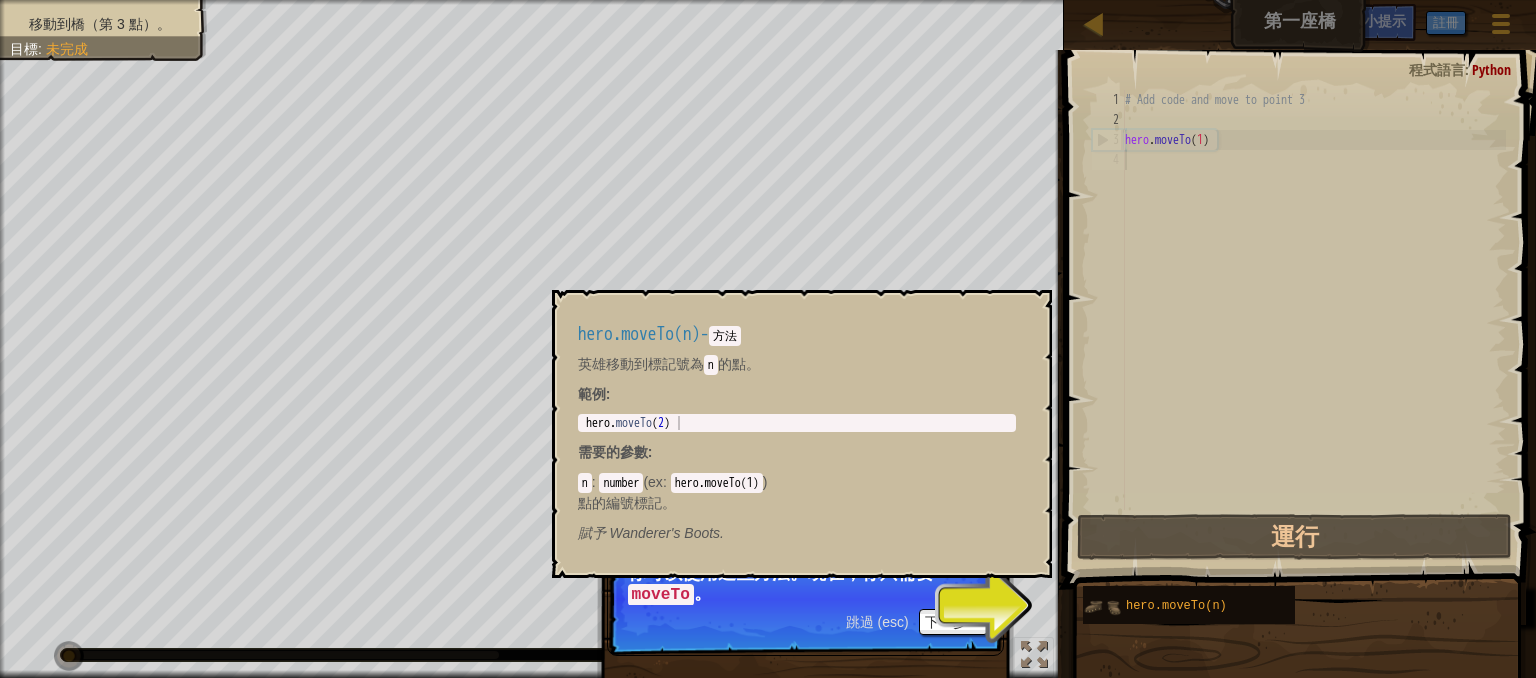 click at bounding box center (1102, 607) 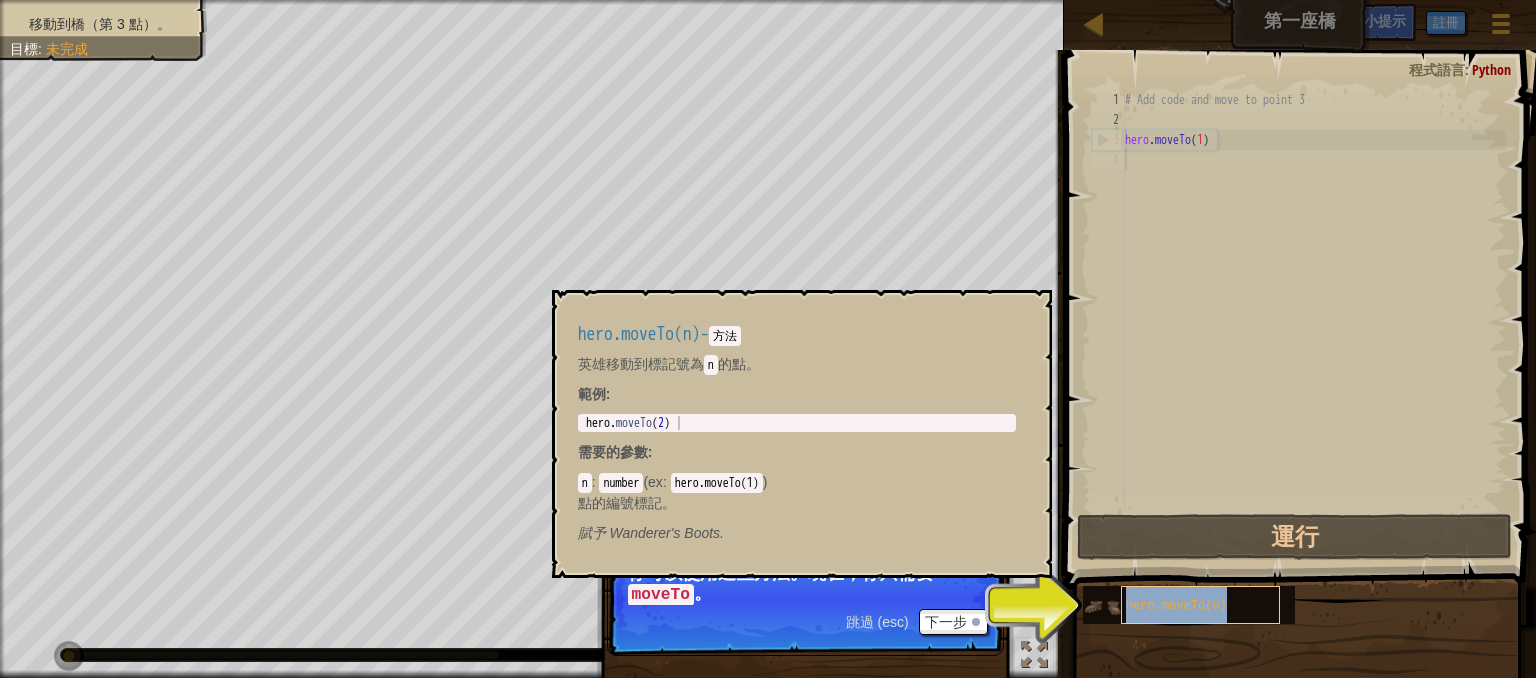 click on "hero.moveTo(n)" at bounding box center (1200, 605) 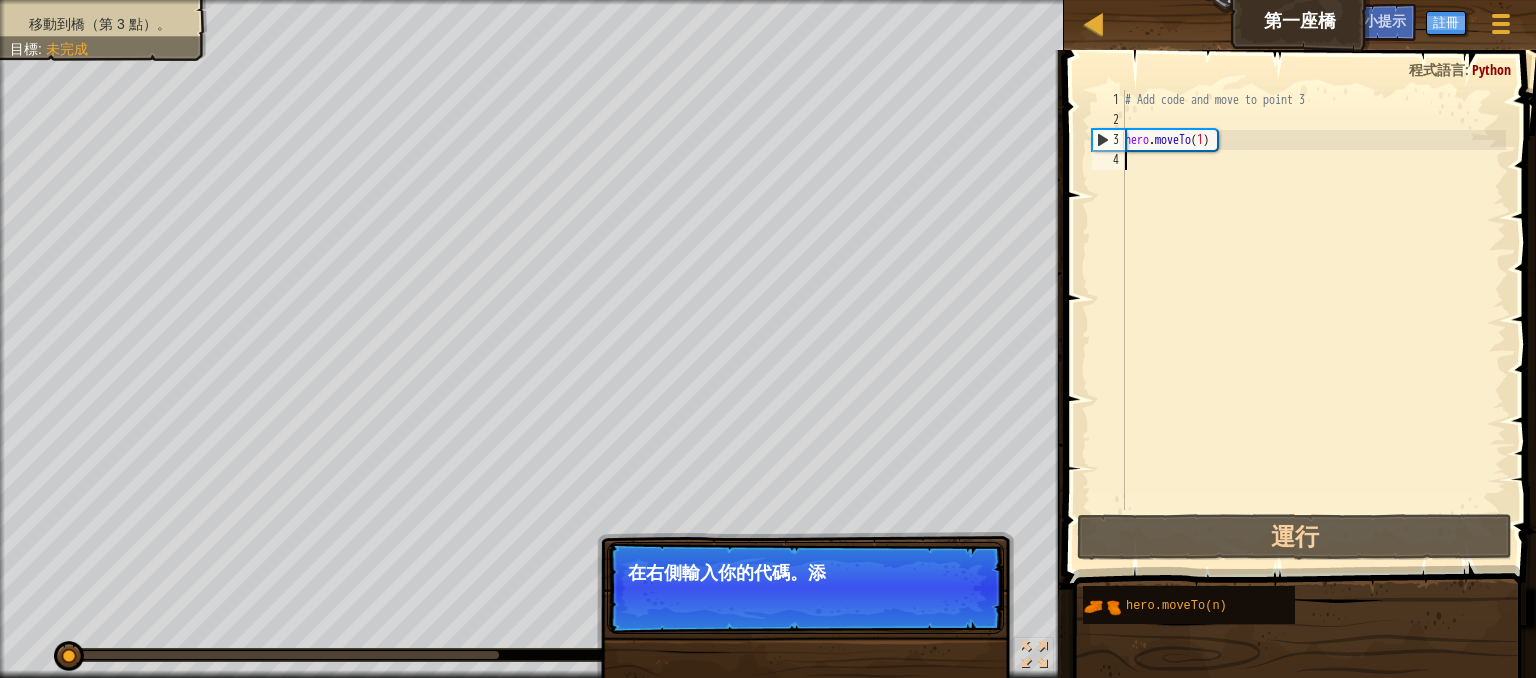 click on "跳過 (esc) 下一步  在右側輸入你的代碼。添" at bounding box center [805, 588] 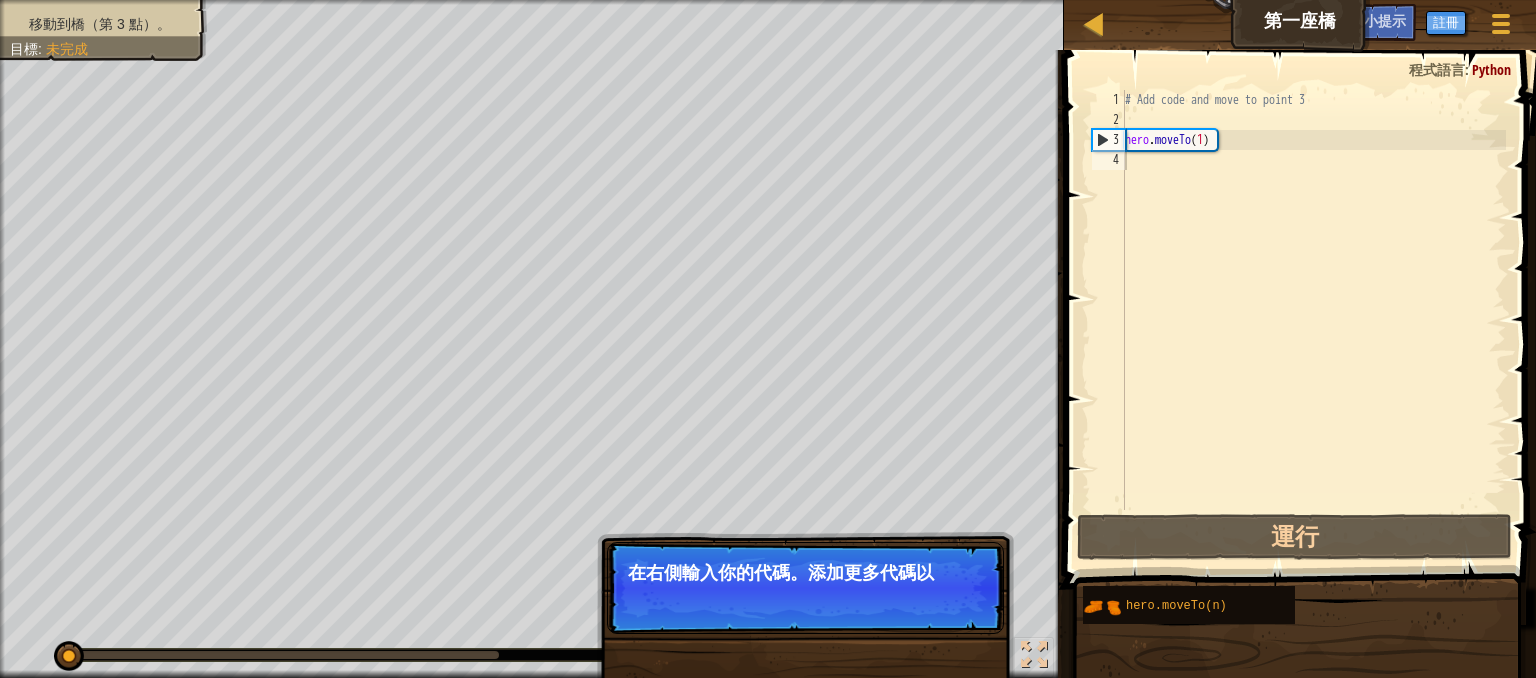 click on "跳過 (esc) 下一步  在右側輸入你的代碼。添加更多代碼以" at bounding box center [805, 588] 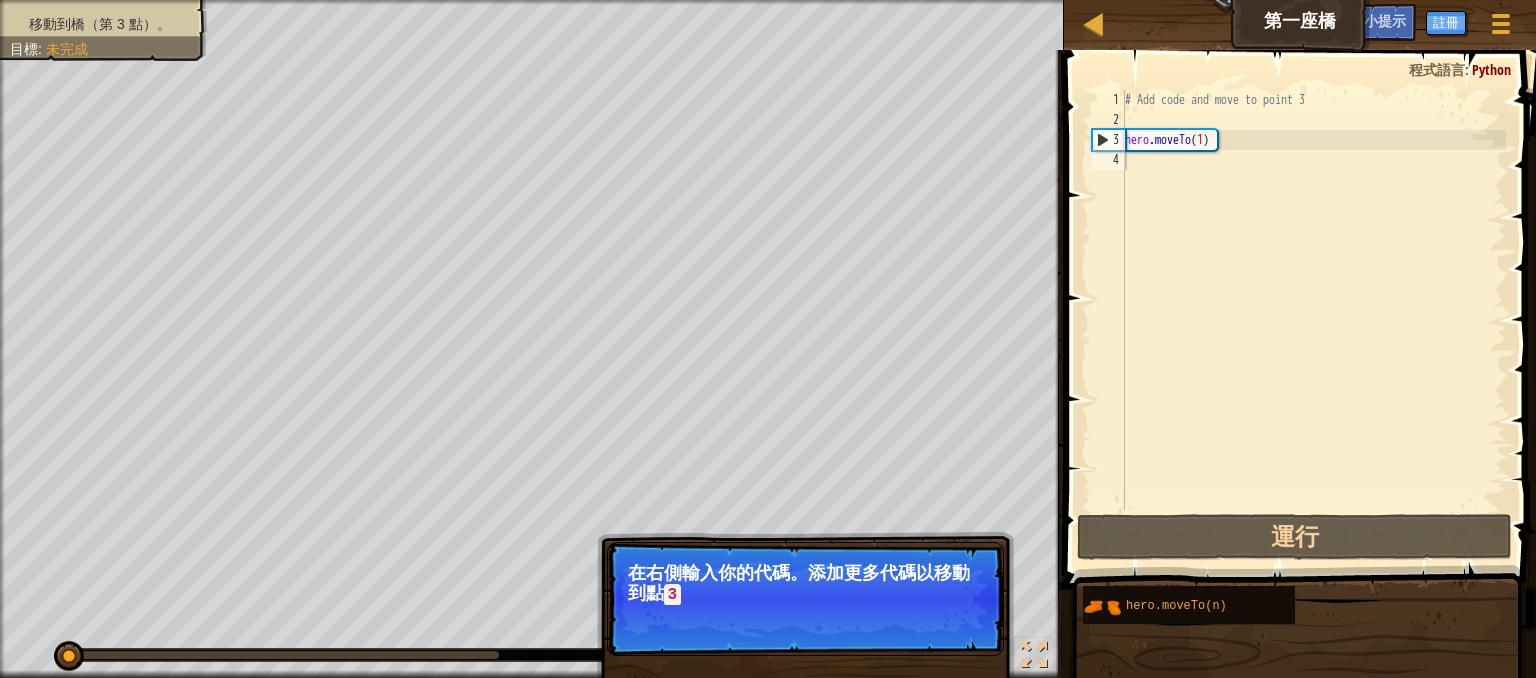 click on "跳過 (esc) 下一步  在右側輸入你的代碼。添加更多代碼以移動到點  3" at bounding box center [805, 599] 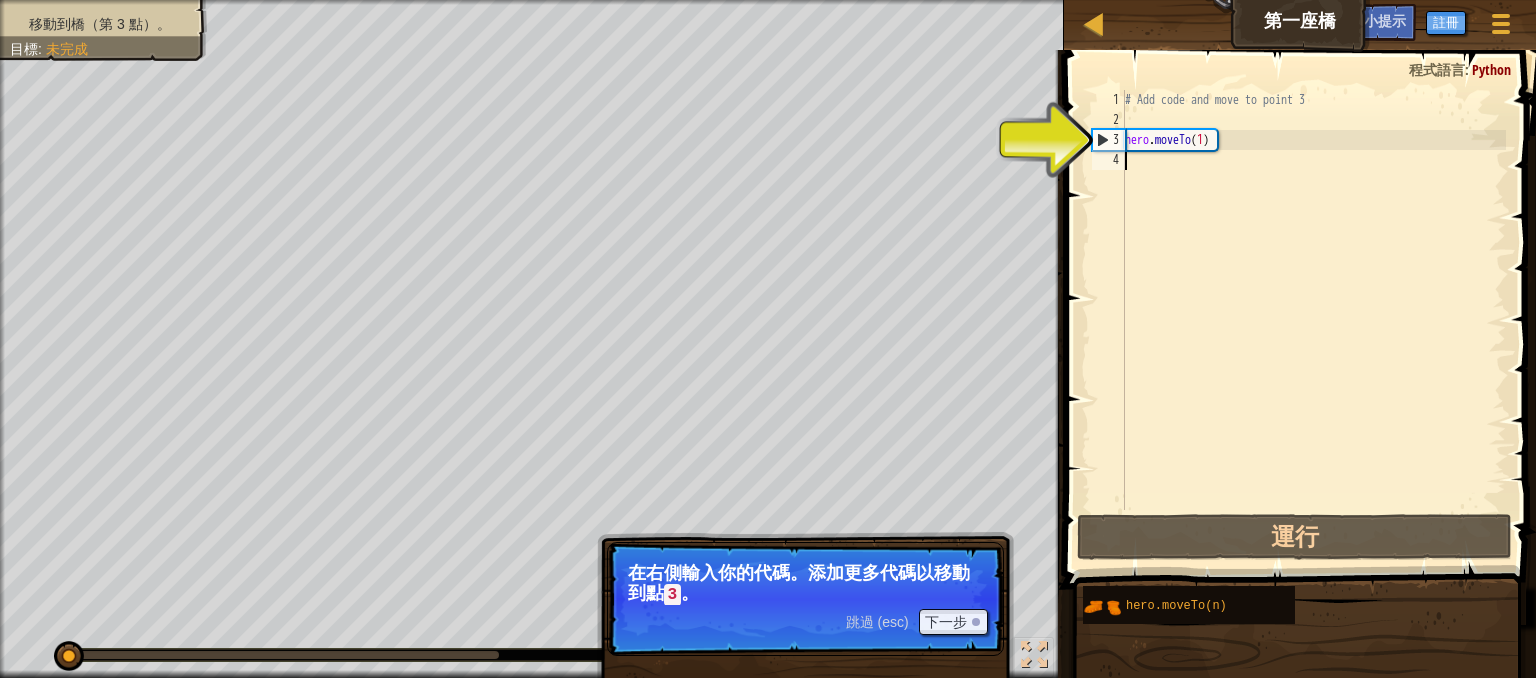 click on "在右側輸入你的代碼。添加更多代碼以移動到點  3 。" at bounding box center (805, 584) 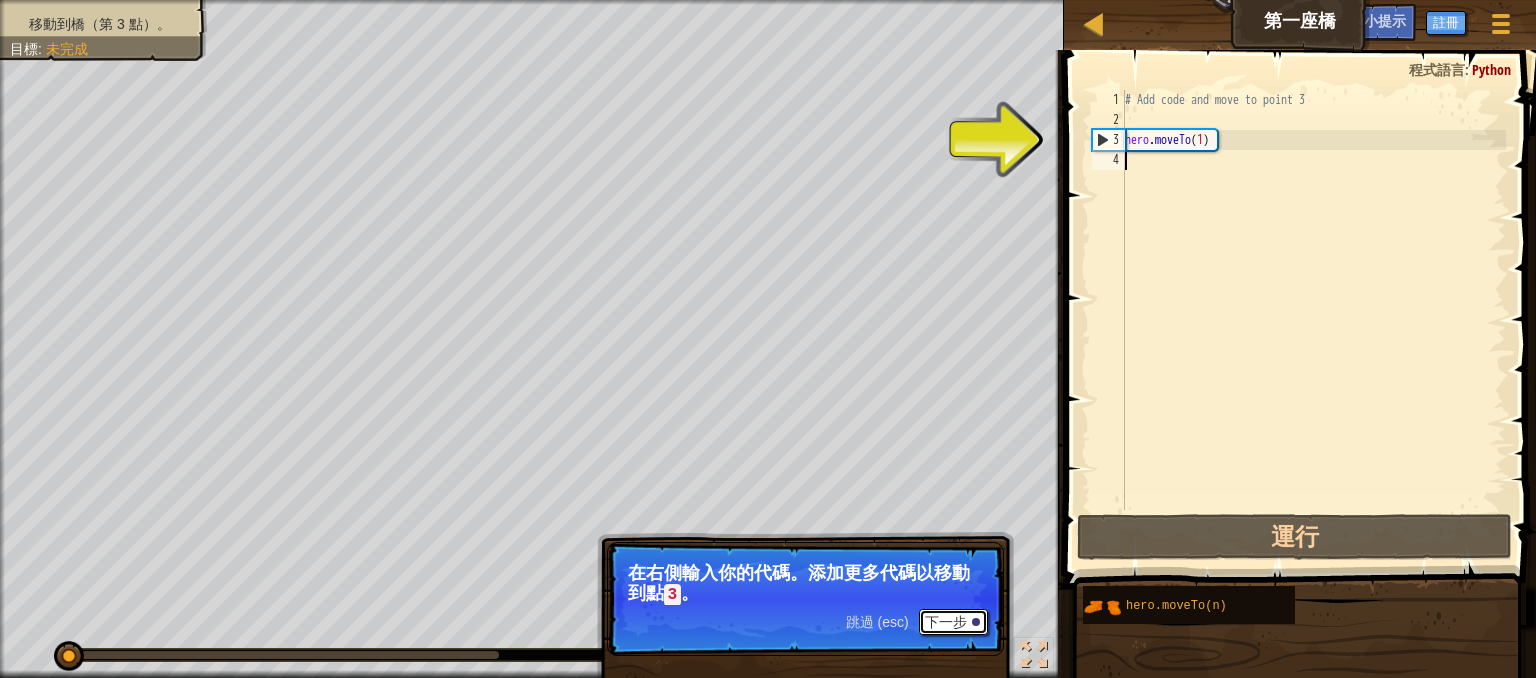 click on "下一步" at bounding box center [953, 622] 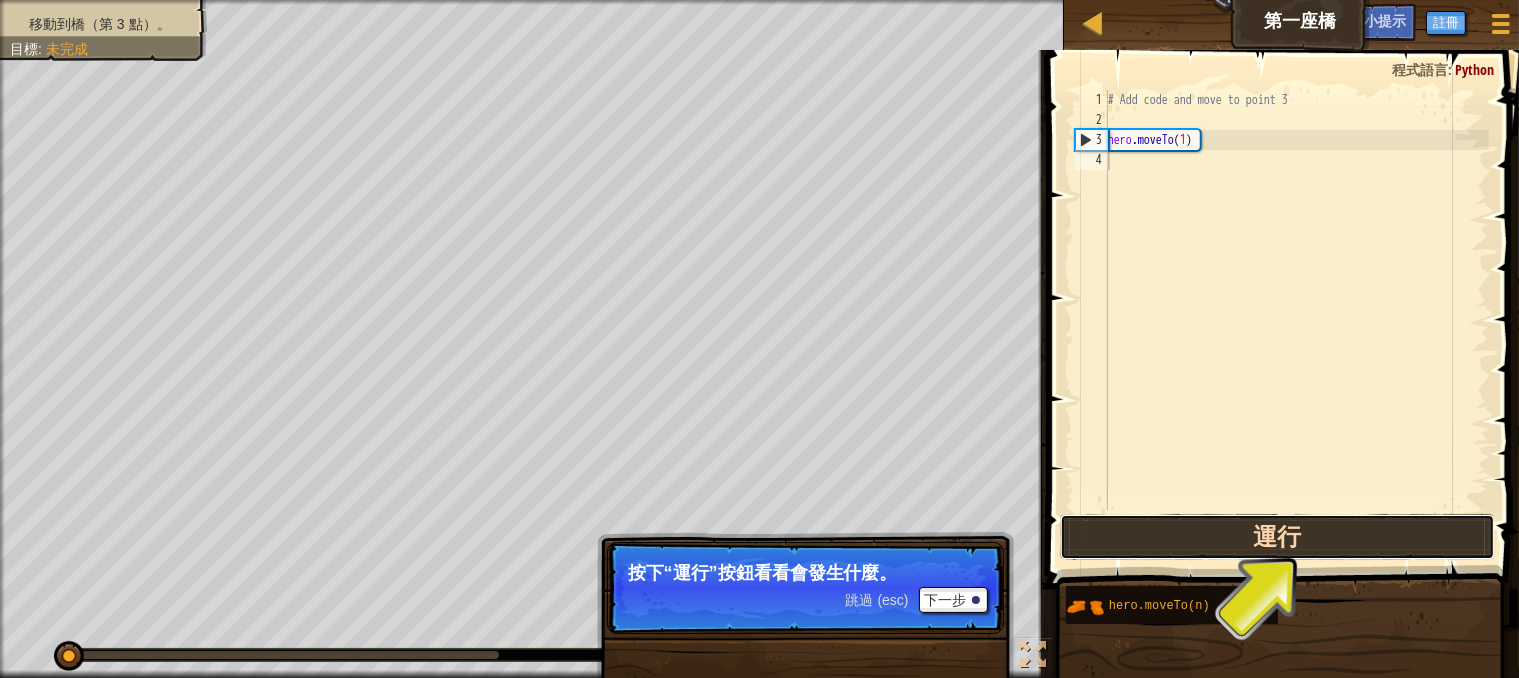 click on "運行" at bounding box center (1277, 537) 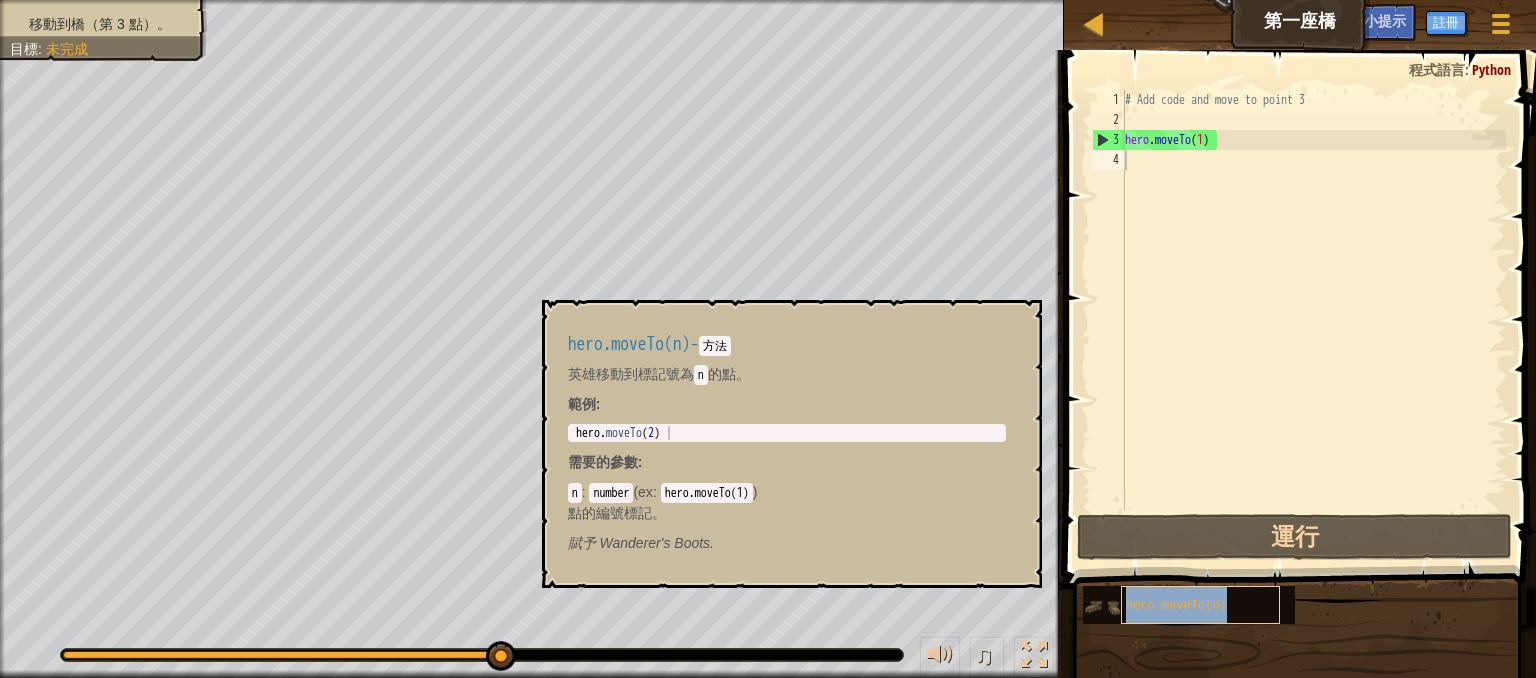 click on "hero.moveTo(n)" at bounding box center [1176, 606] 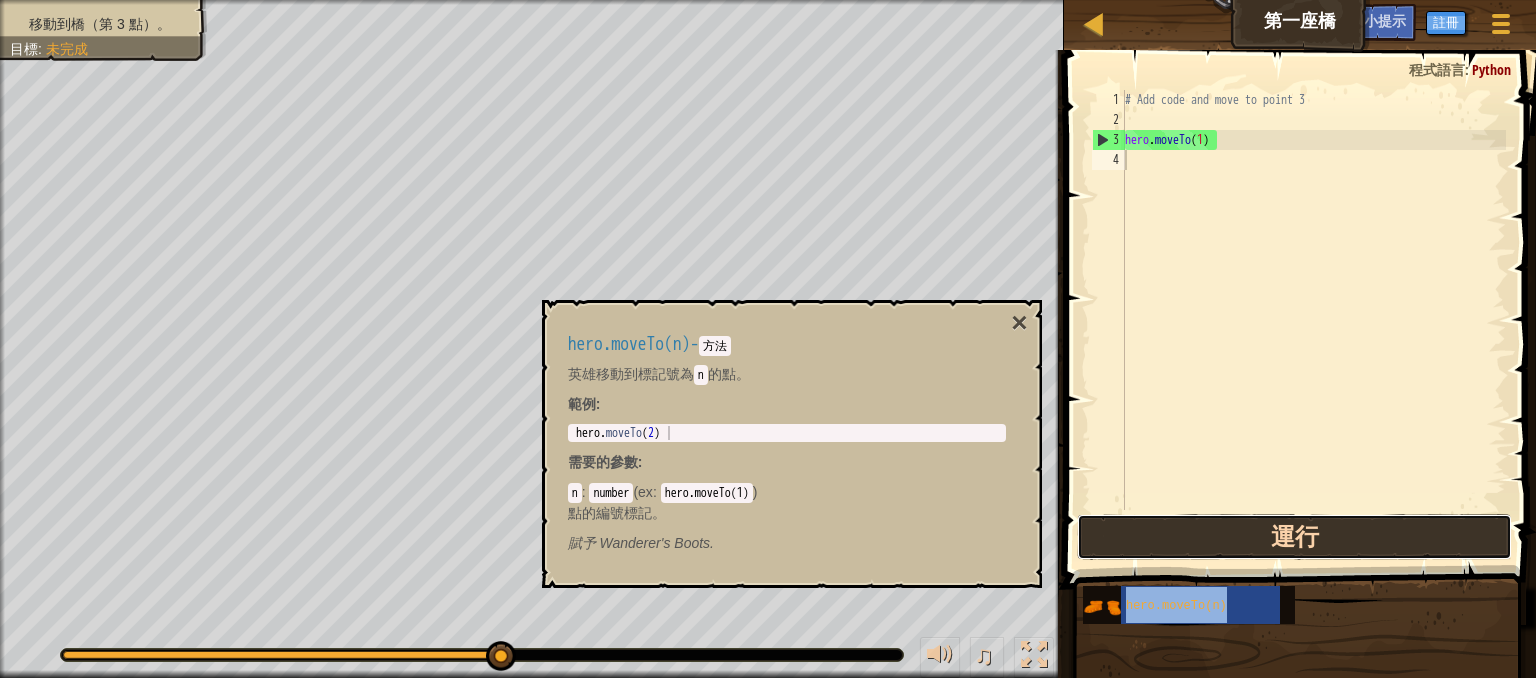 click on "運行" at bounding box center [1294, 537] 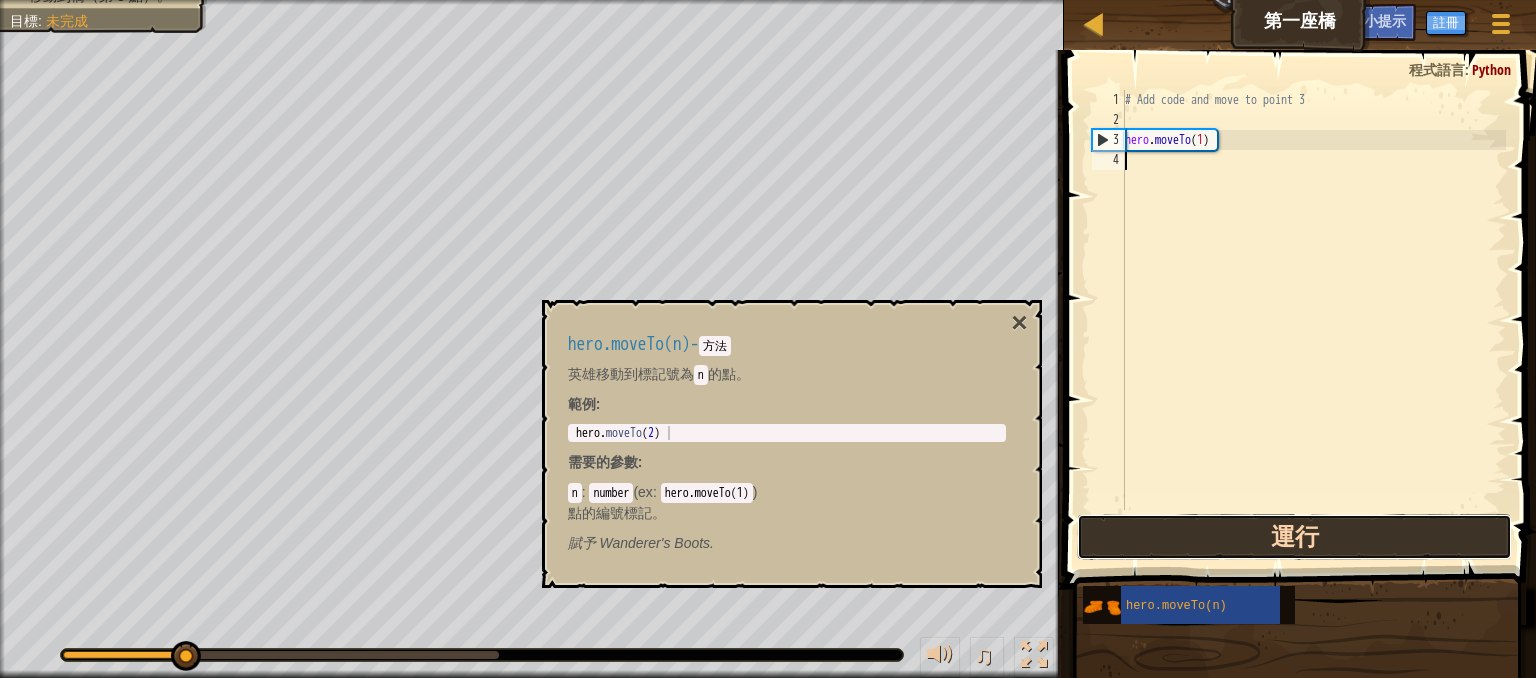 click on "運行" at bounding box center [1294, 537] 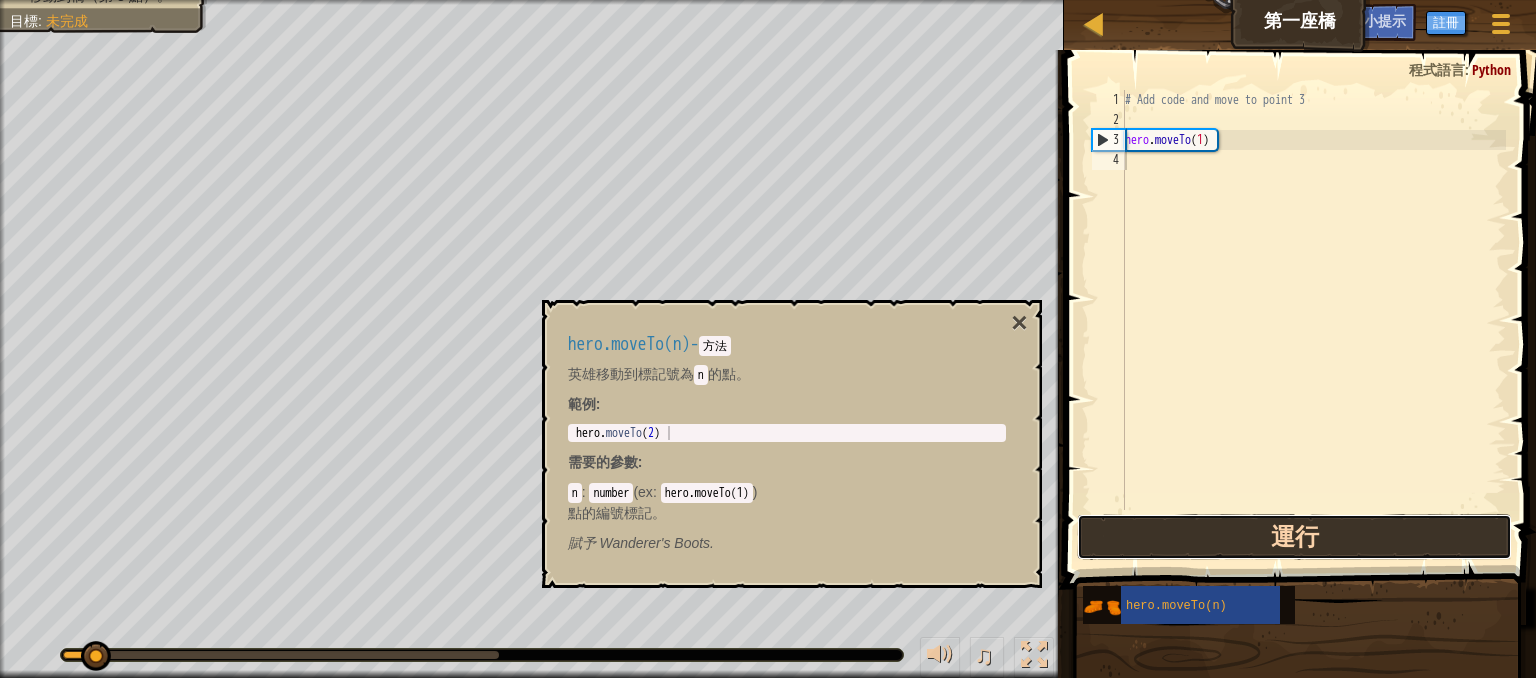 click on "運行" at bounding box center (1294, 537) 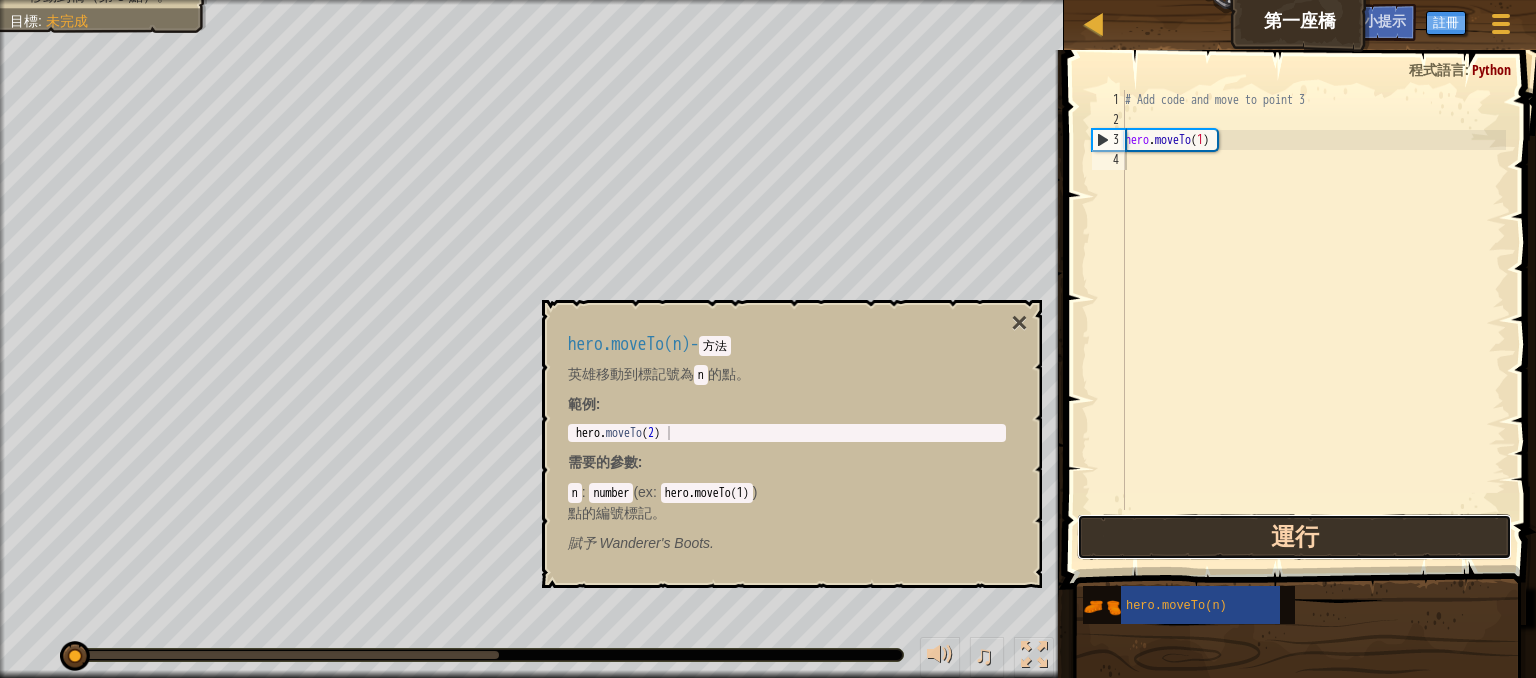 click on "運行" at bounding box center (1294, 537) 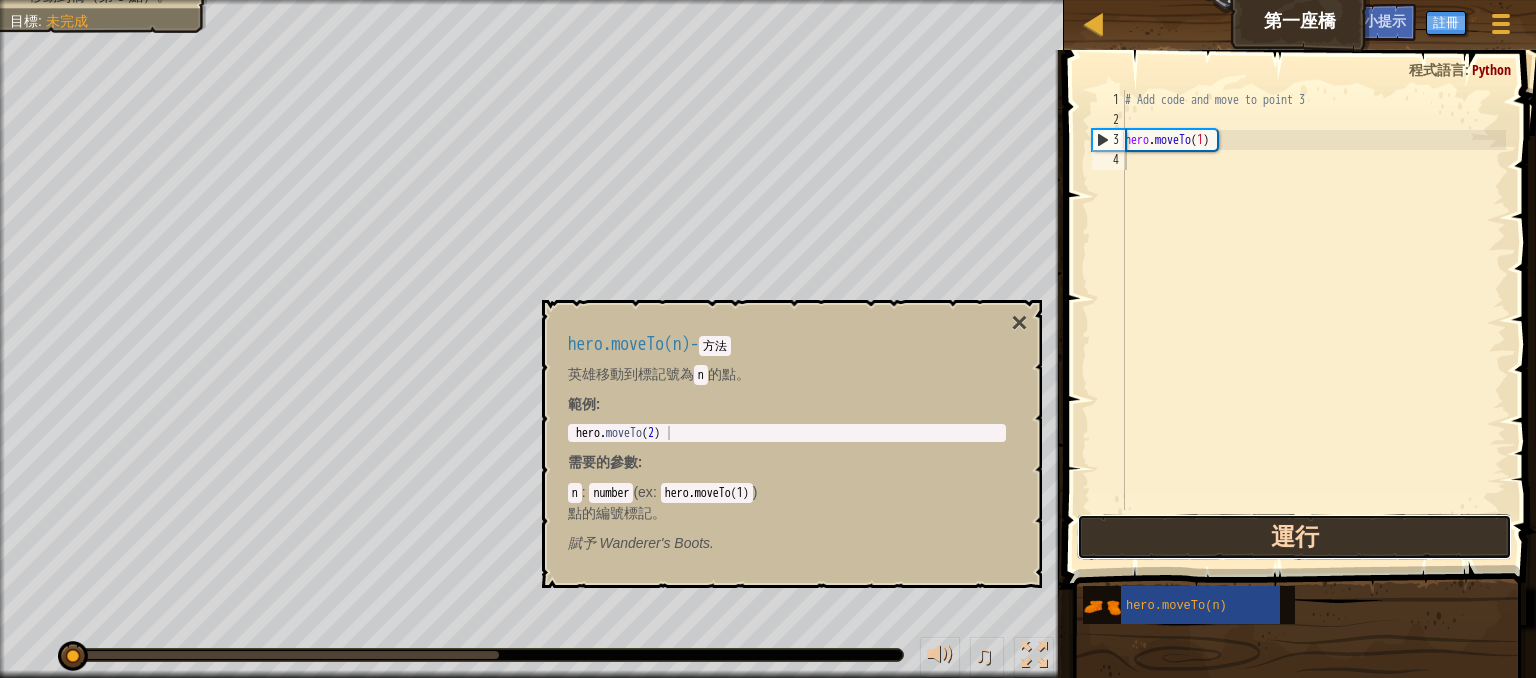 click on "運行" at bounding box center (1294, 537) 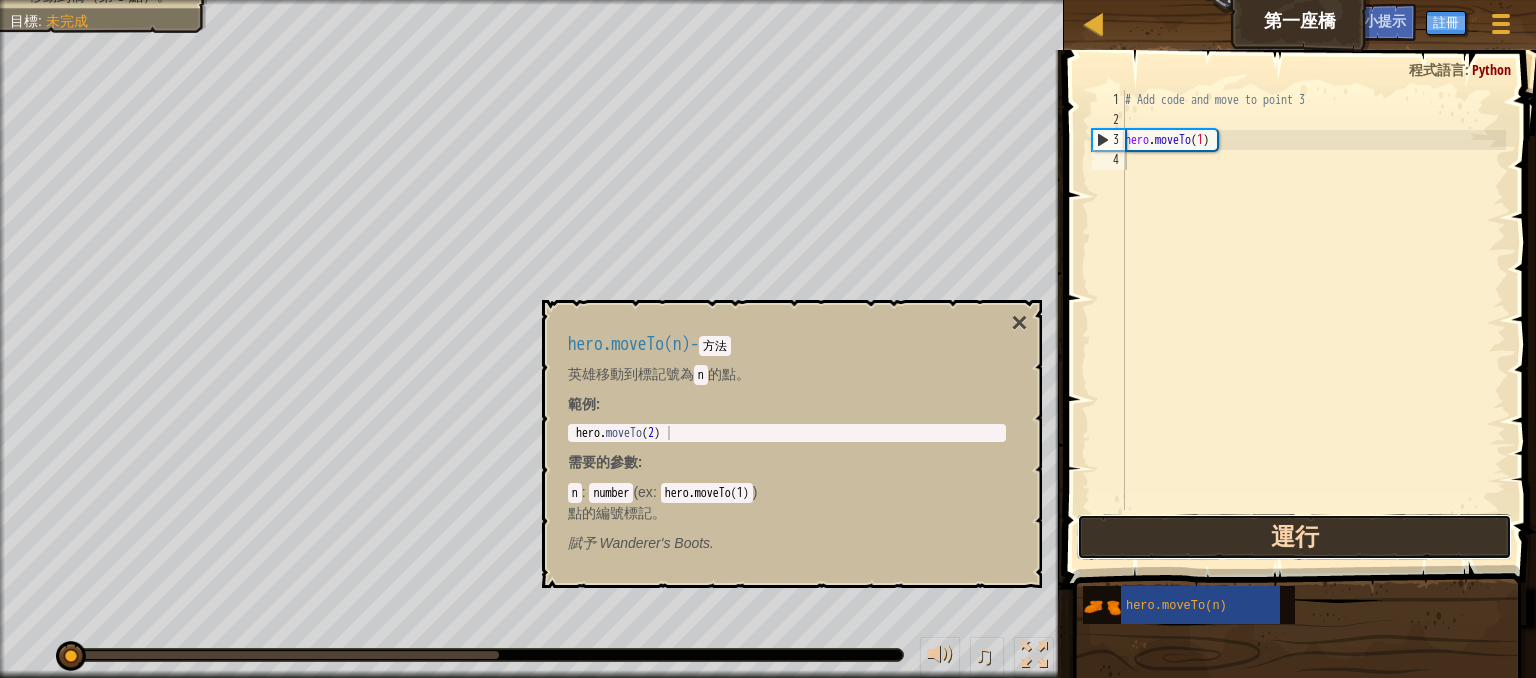 click on "運行" at bounding box center [1294, 537] 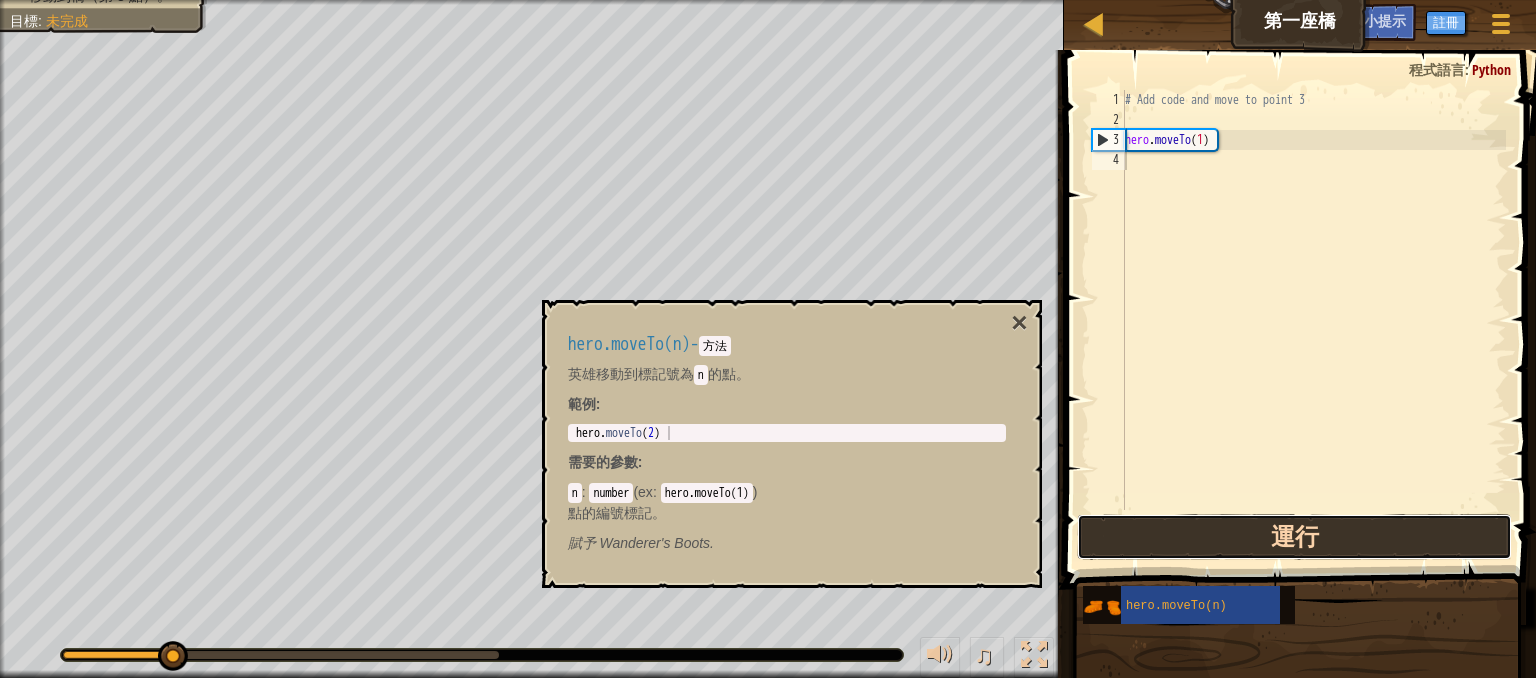 click on "運行" at bounding box center [1294, 537] 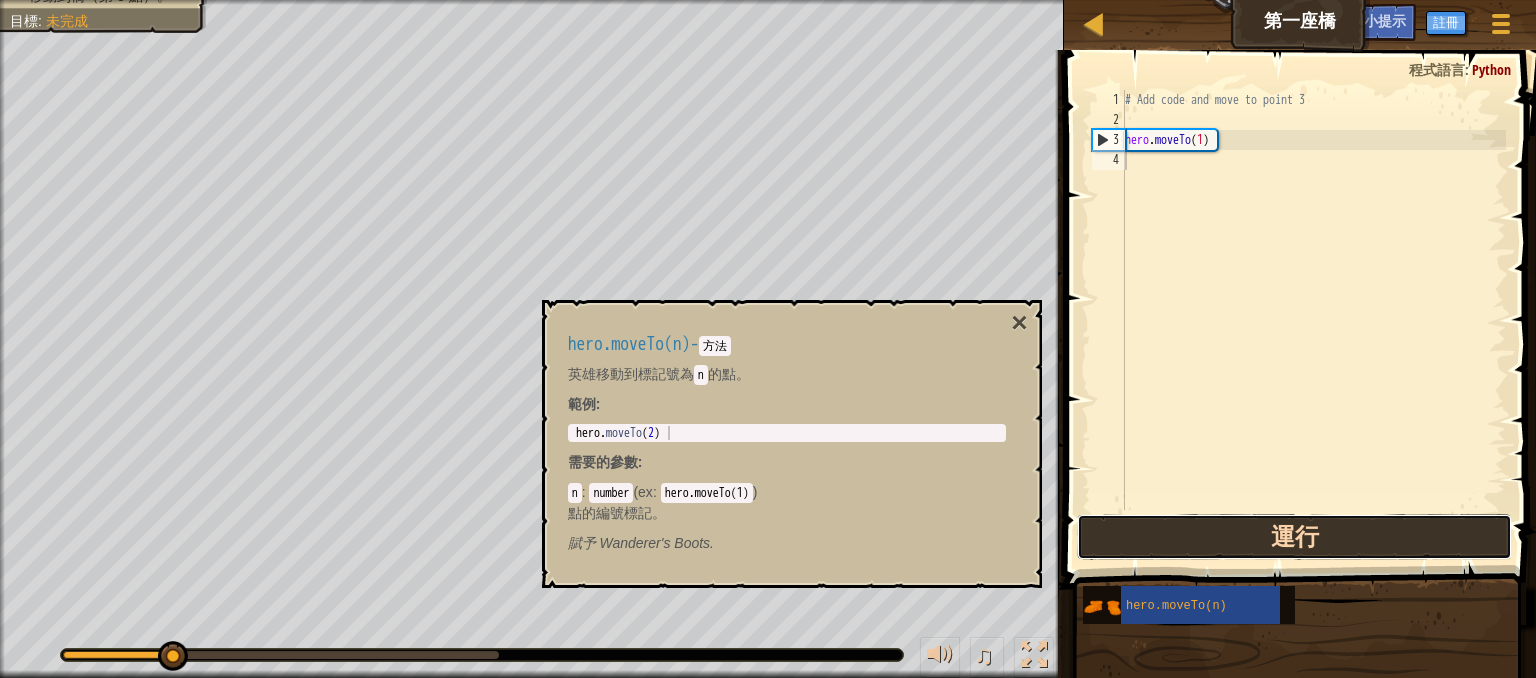 click on "運行" at bounding box center [1294, 537] 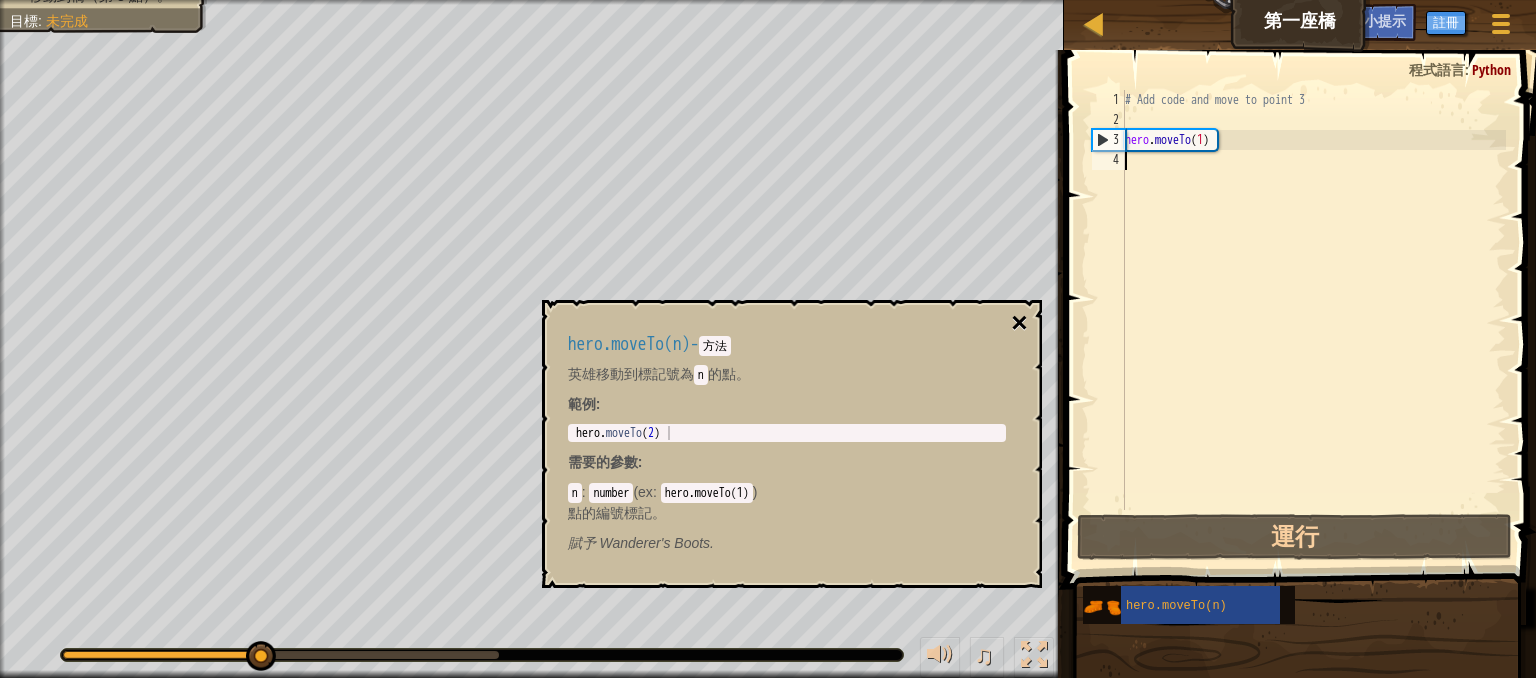 click on "×" at bounding box center [1019, 323] 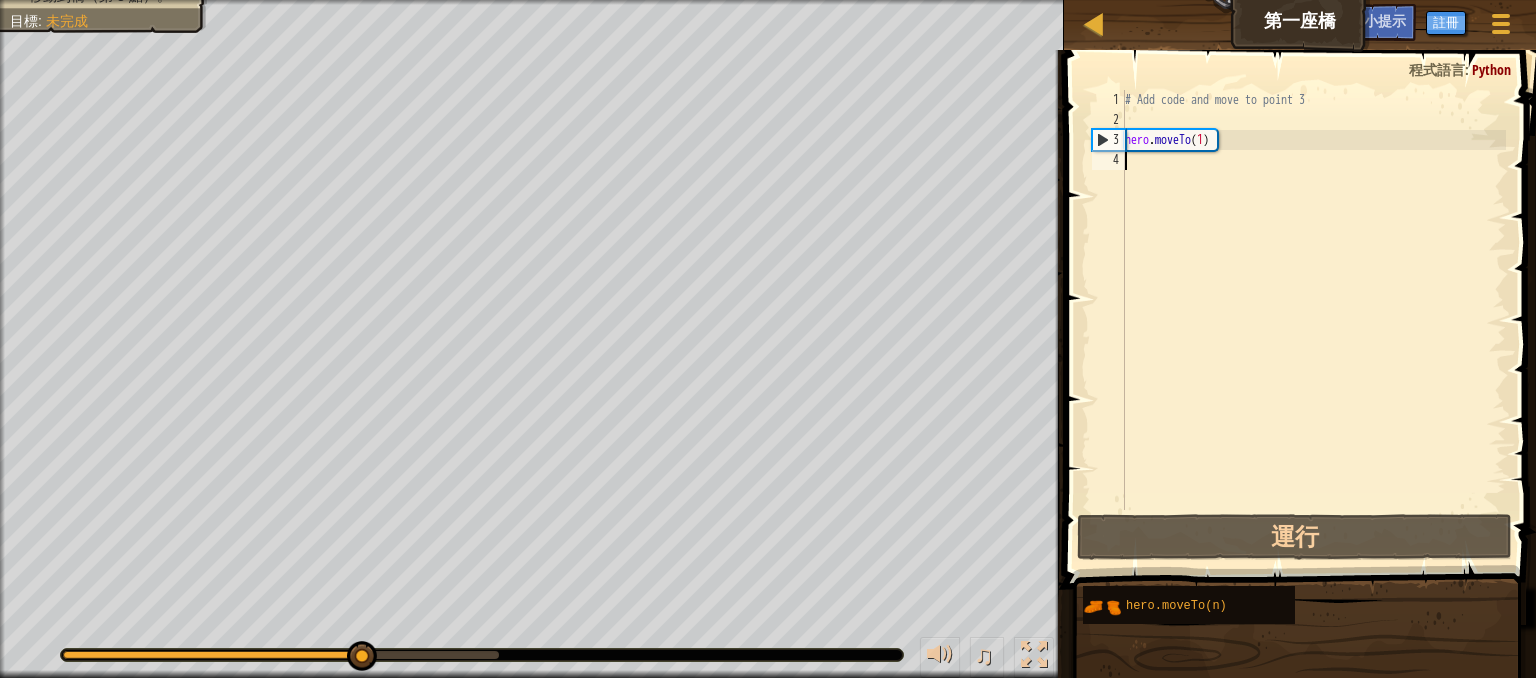 type on "ㄊ" 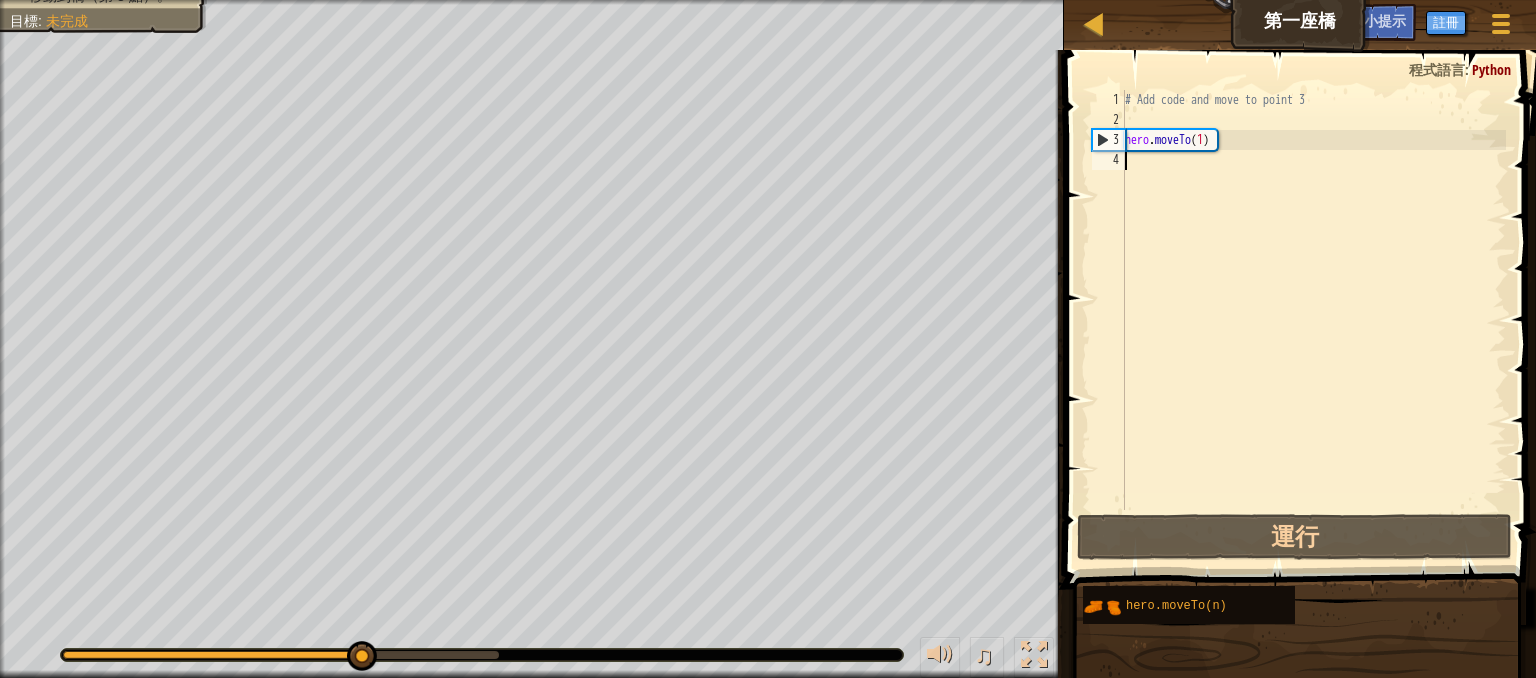 scroll, scrollTop: 0, scrollLeft: 0, axis: both 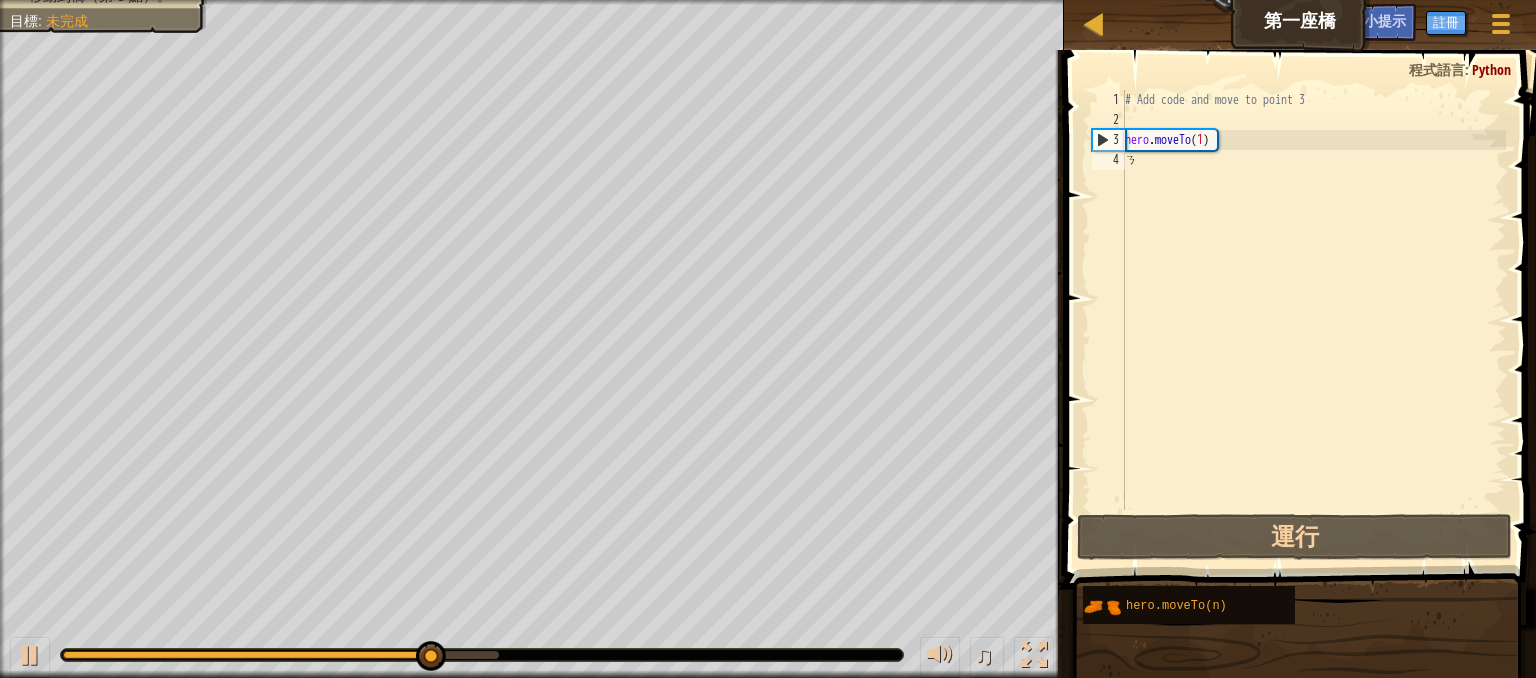 type on "ㄎ" 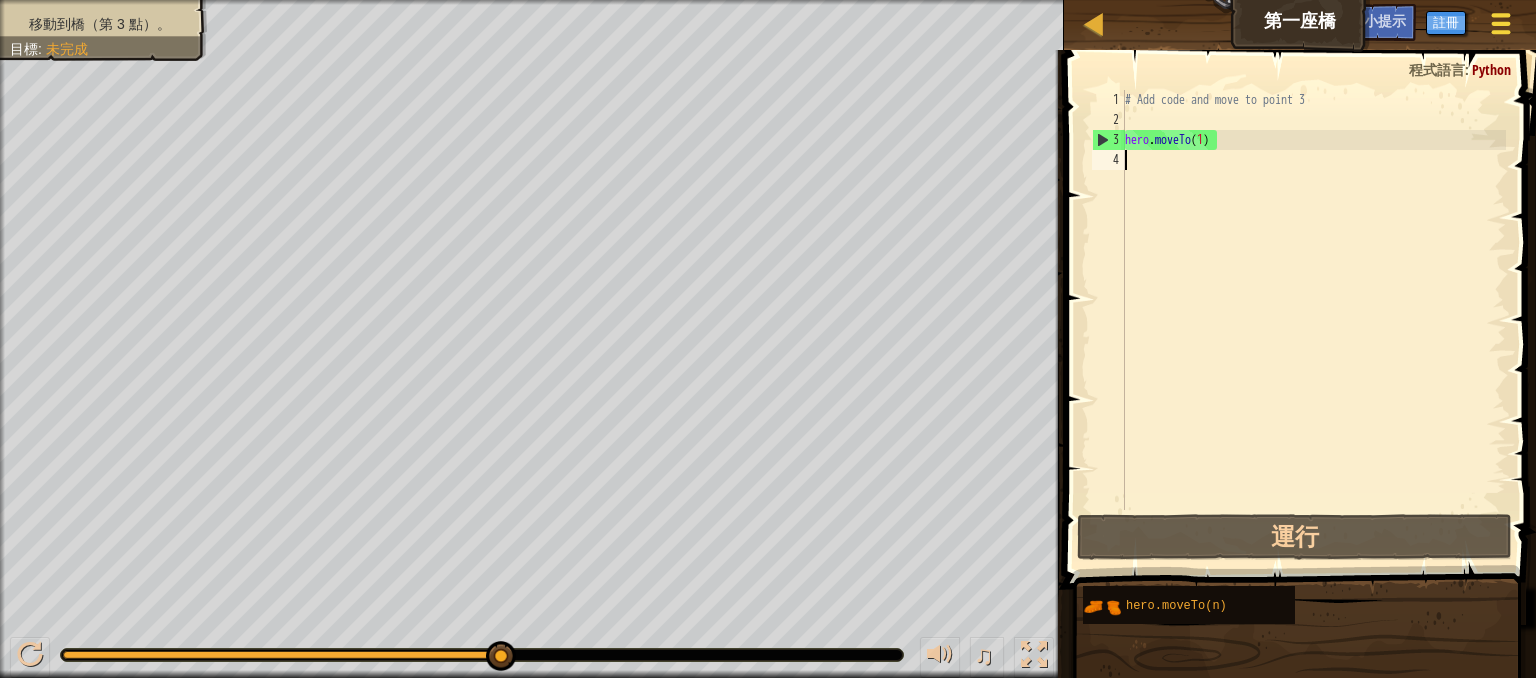 click at bounding box center [1500, 23] 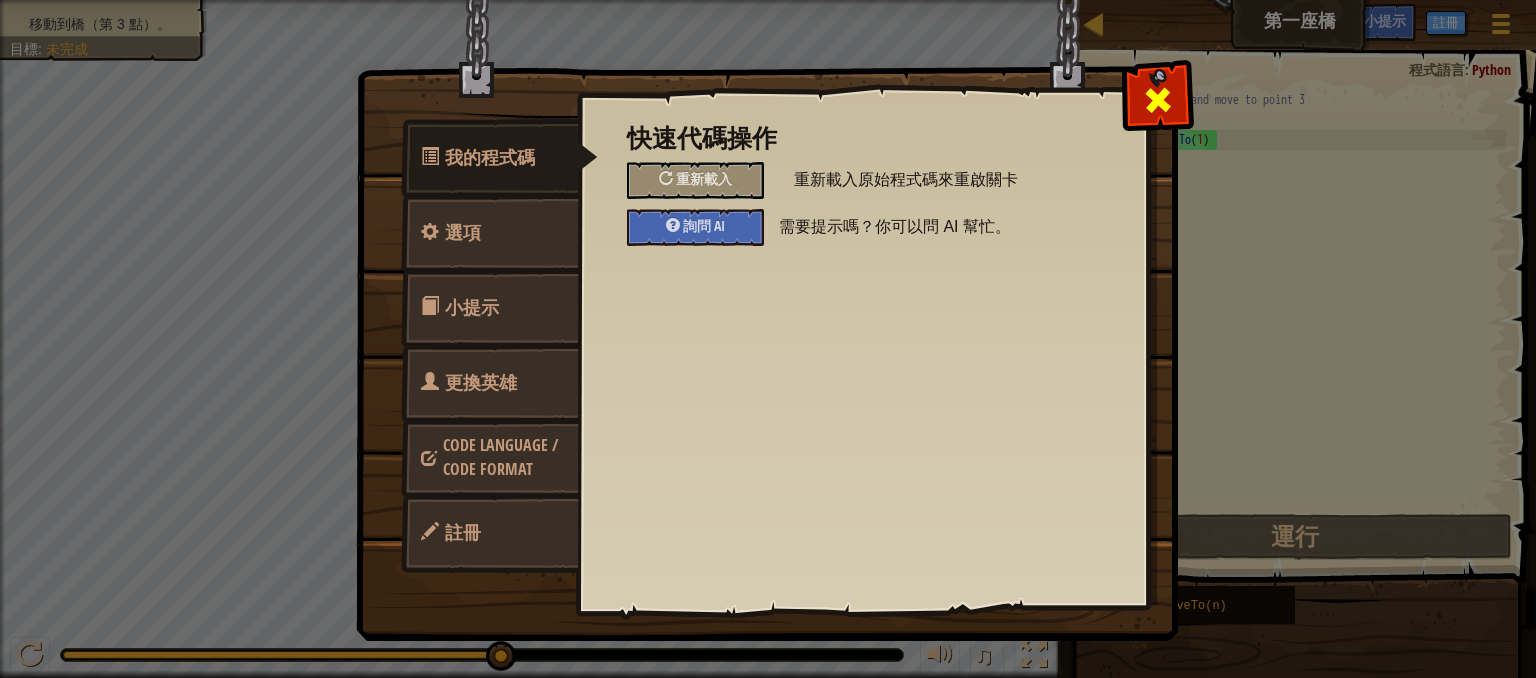 click at bounding box center (1157, 95) 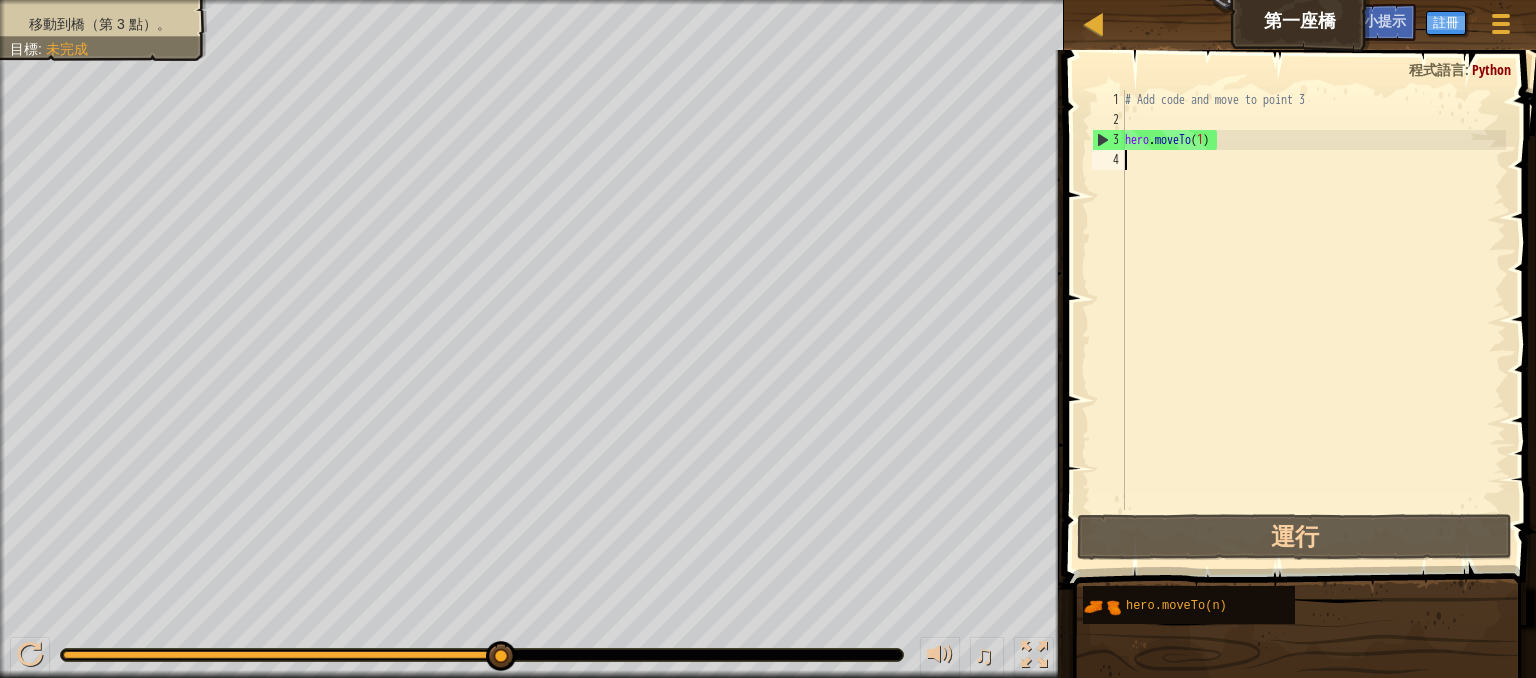 click on "# Add code and move to point 3 hero . moveTo ( 1 )" at bounding box center (1313, 320) 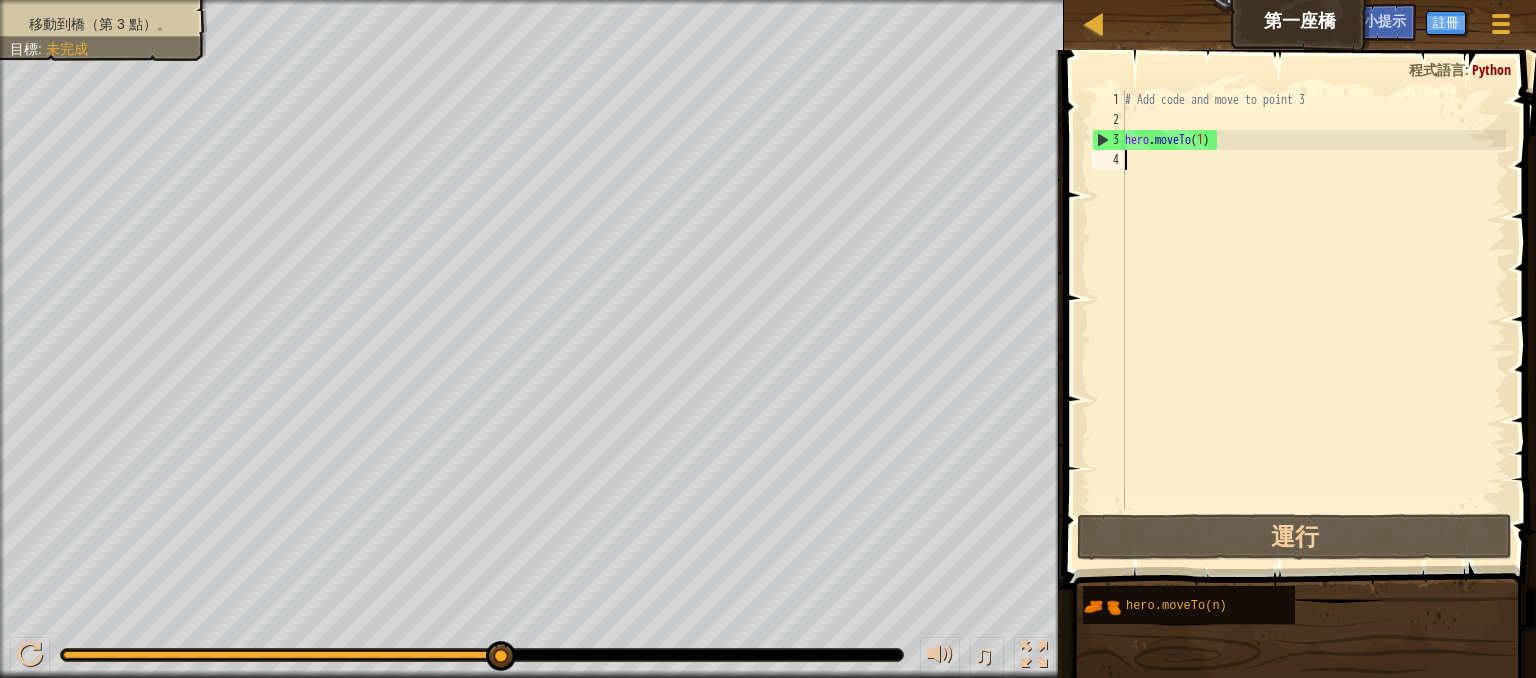 click on "# Add code and move to point 3 hero . moveTo ( 1 )" at bounding box center [1313, 320] 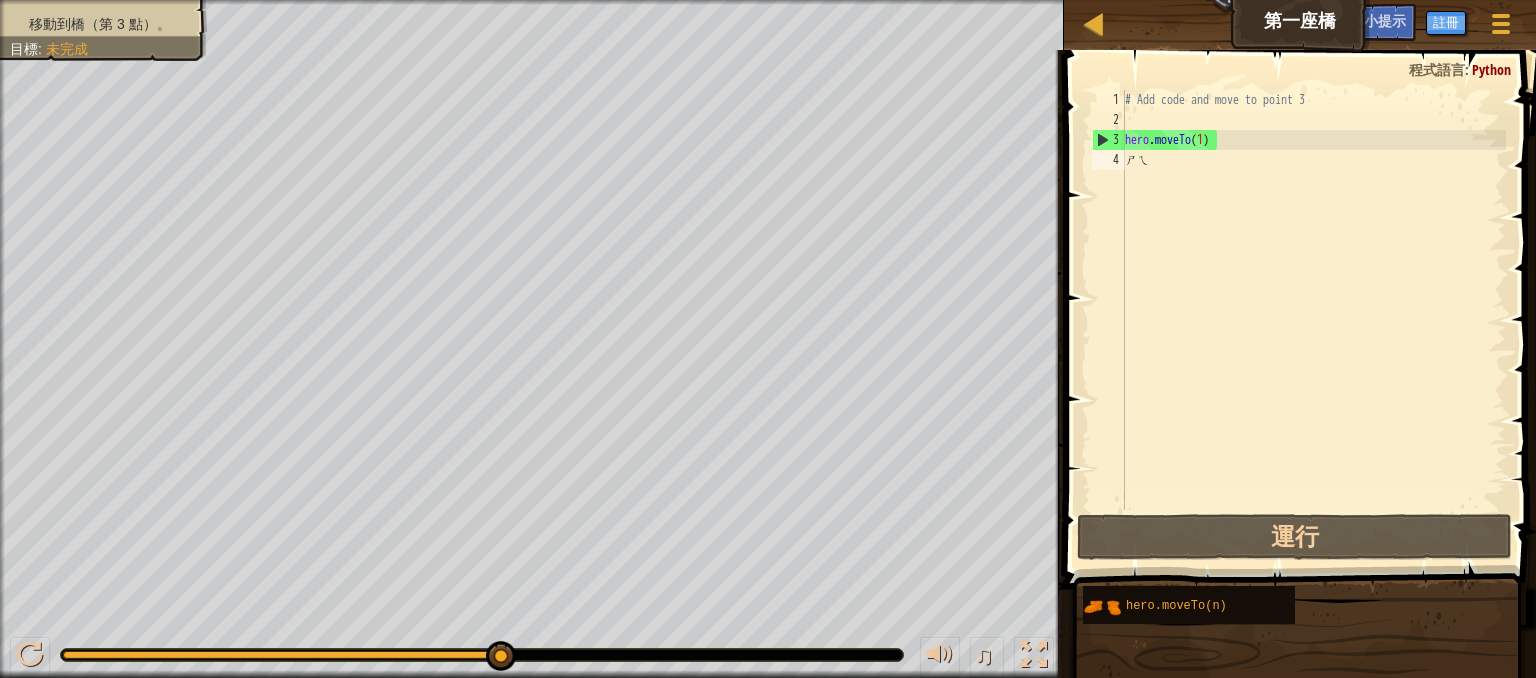 type on "ㄕ" 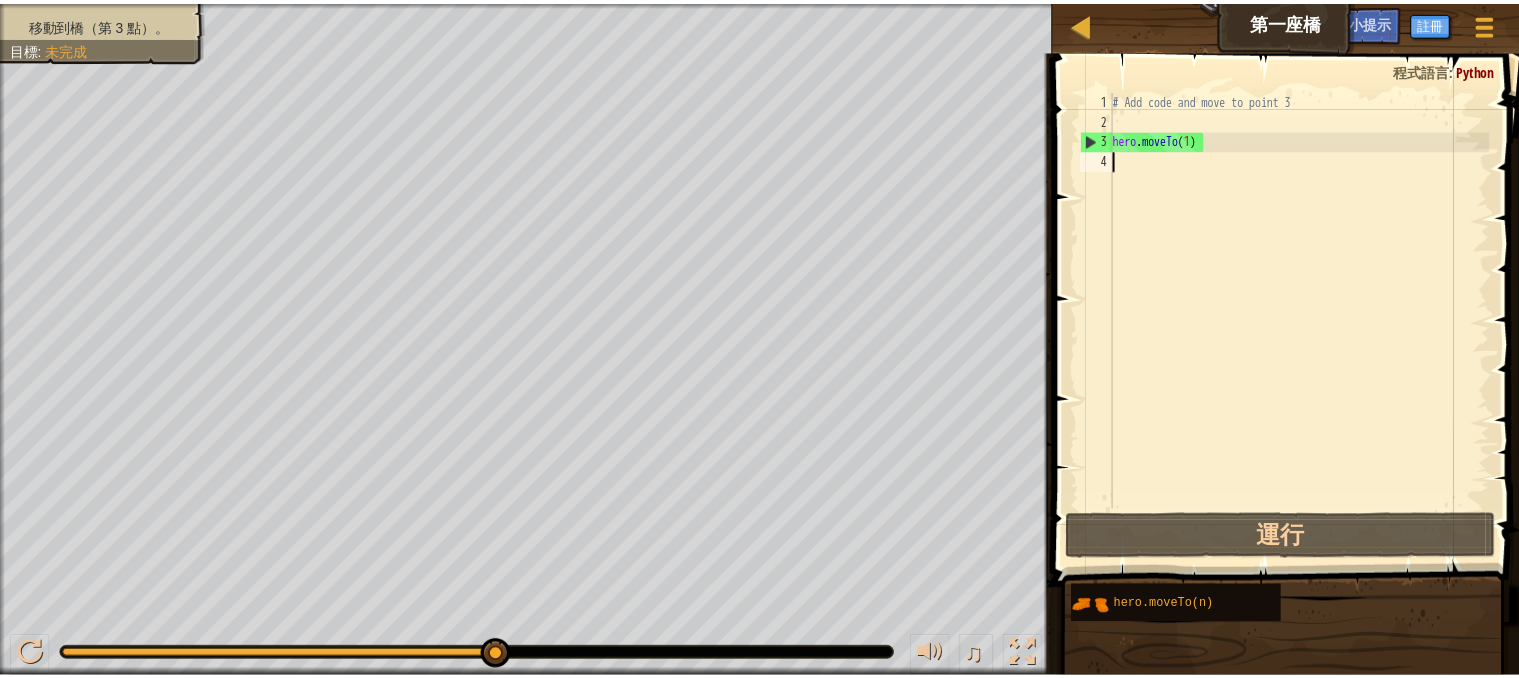 scroll, scrollTop: 9, scrollLeft: 0, axis: vertical 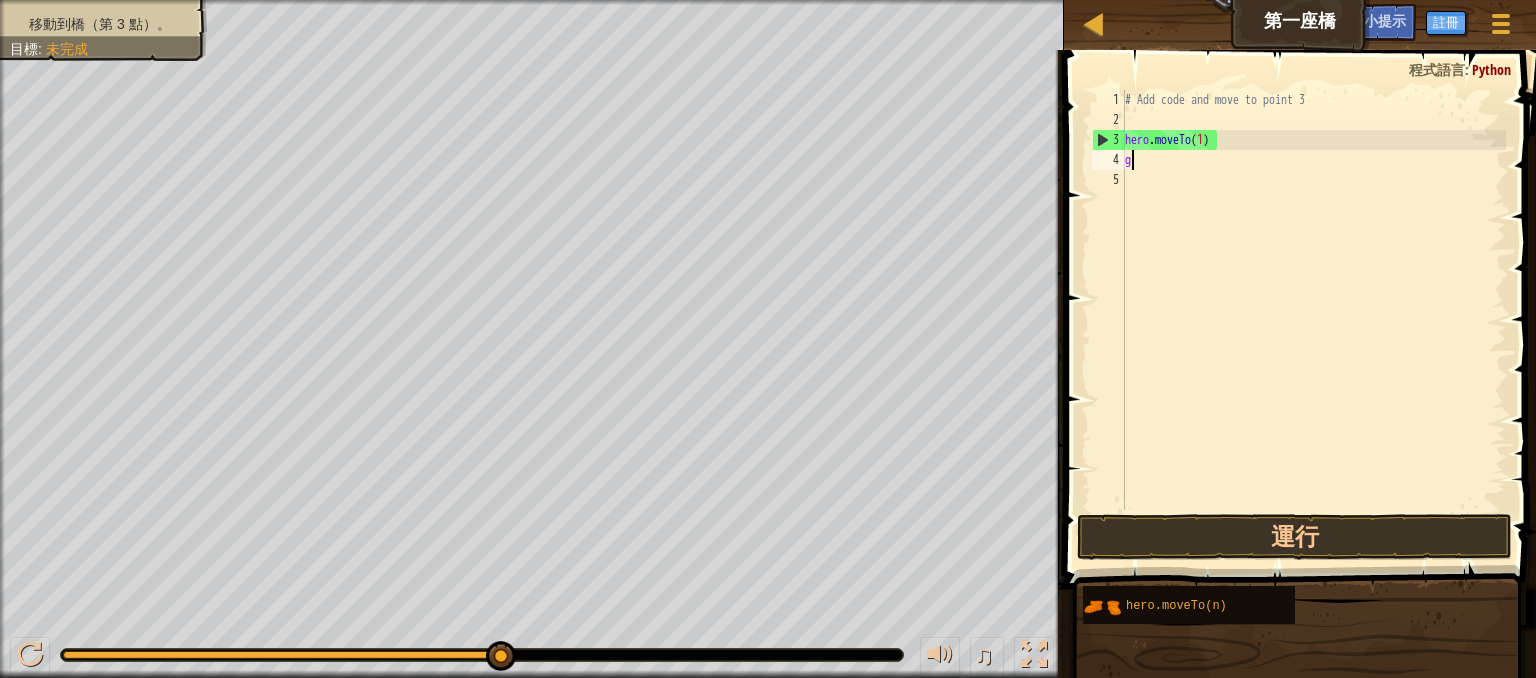 type on "go" 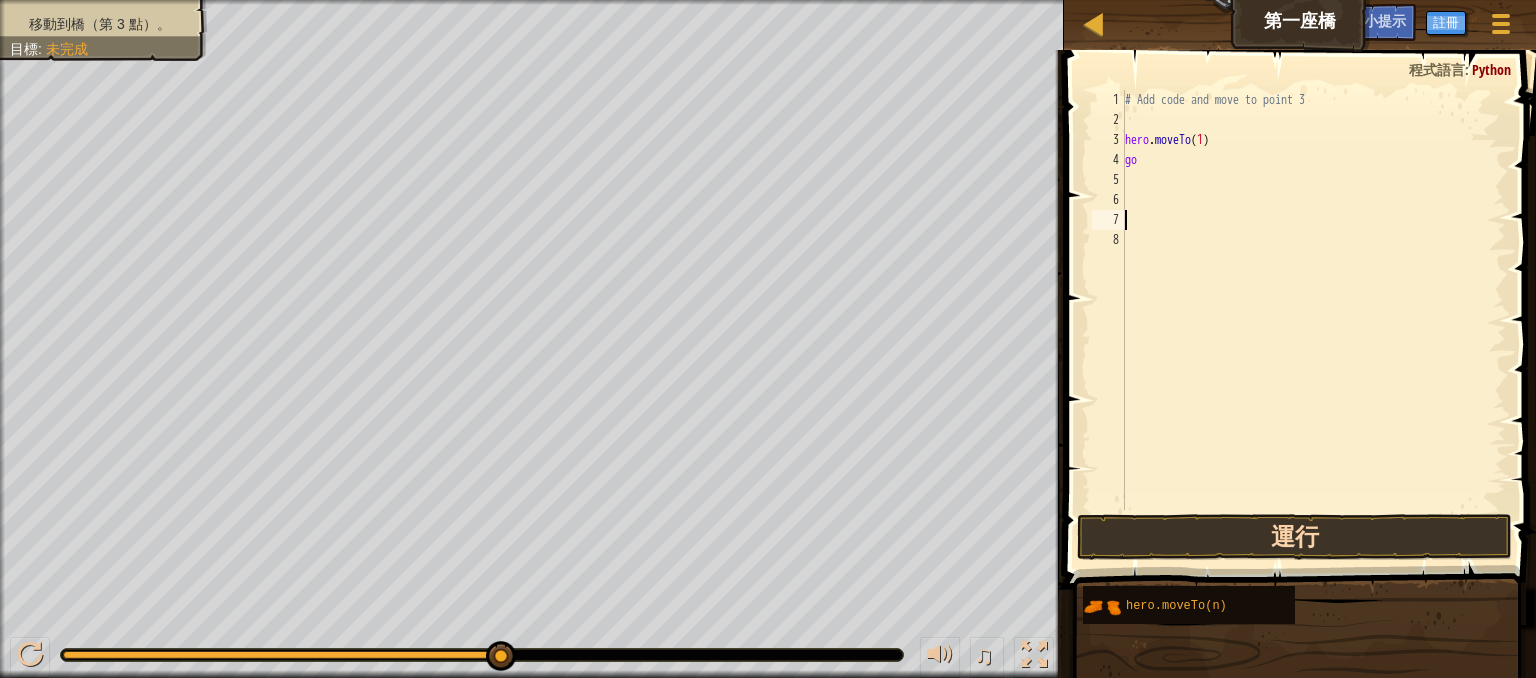 type 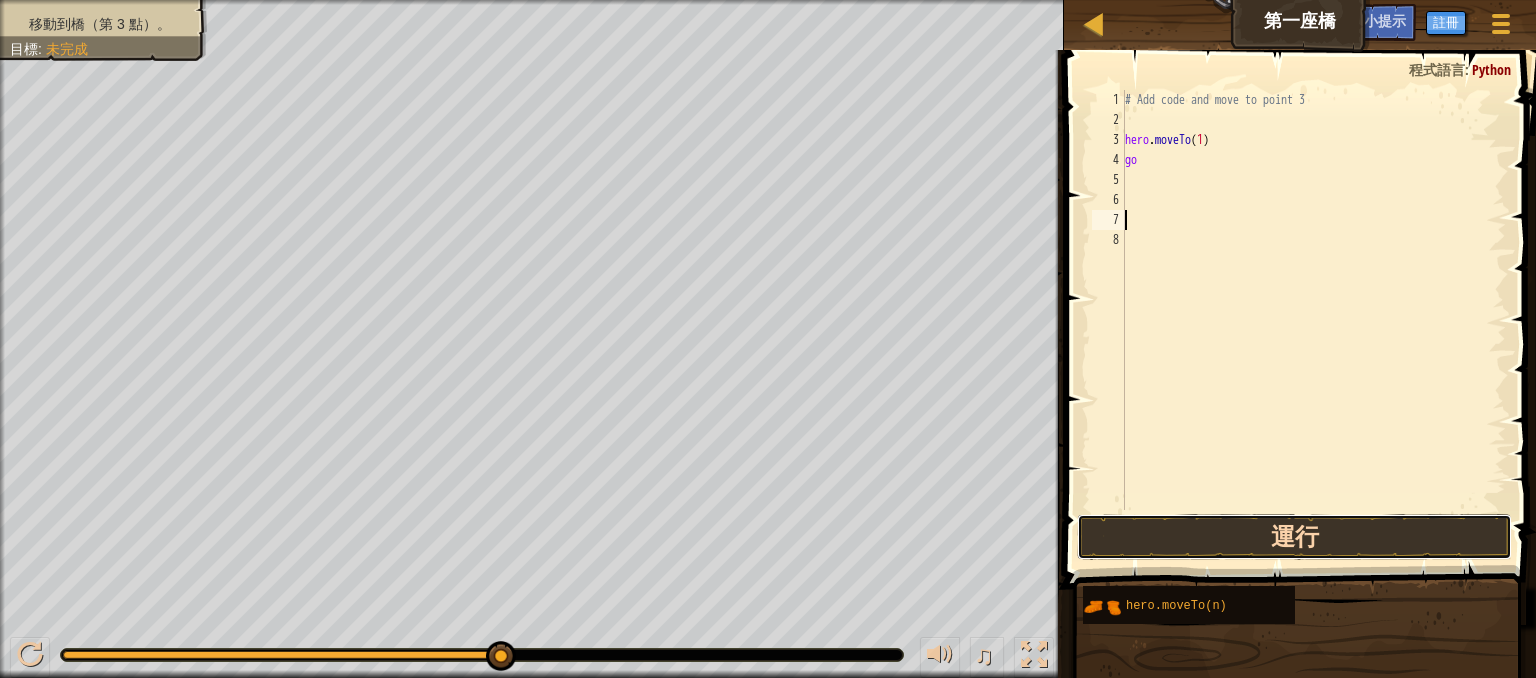 click on "運行" at bounding box center (1294, 537) 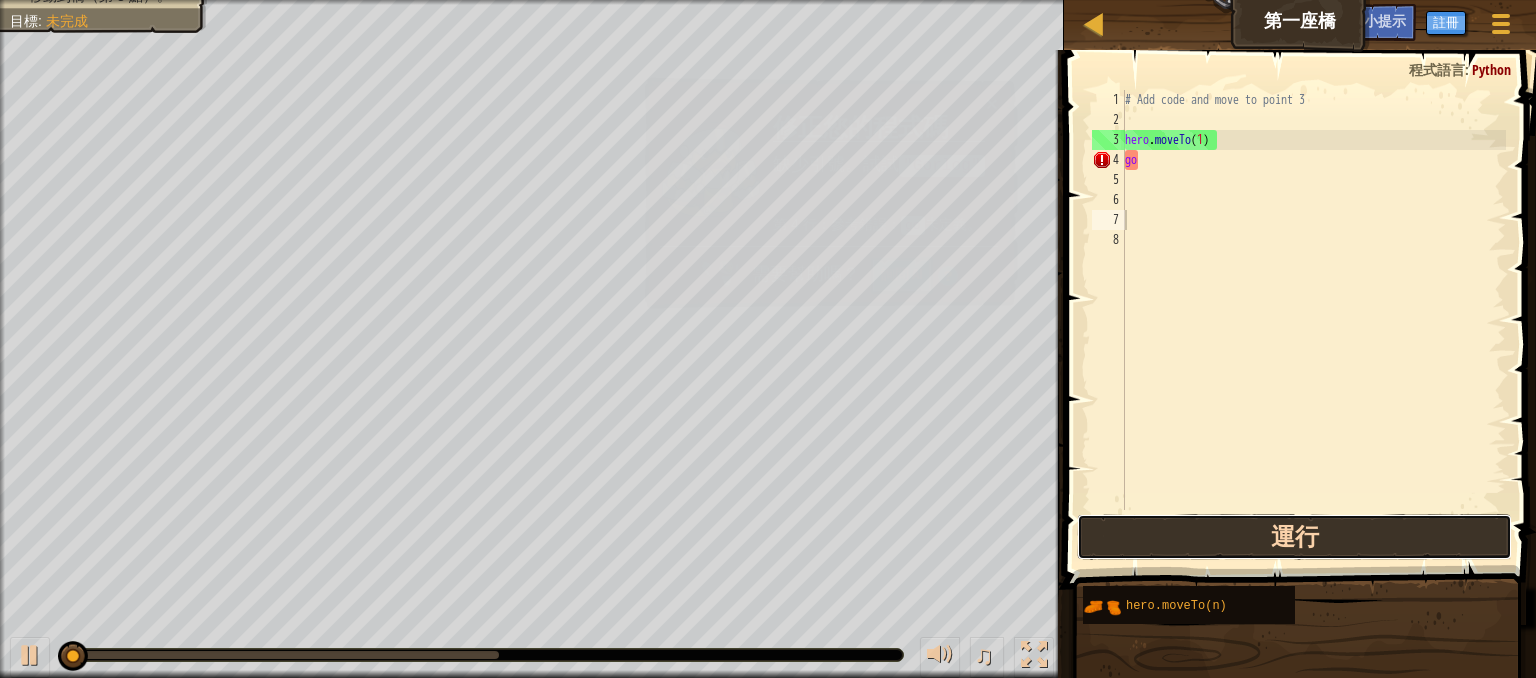 drag, startPoint x: 1219, startPoint y: 524, endPoint x: 1236, endPoint y: 532, distance: 18.788294 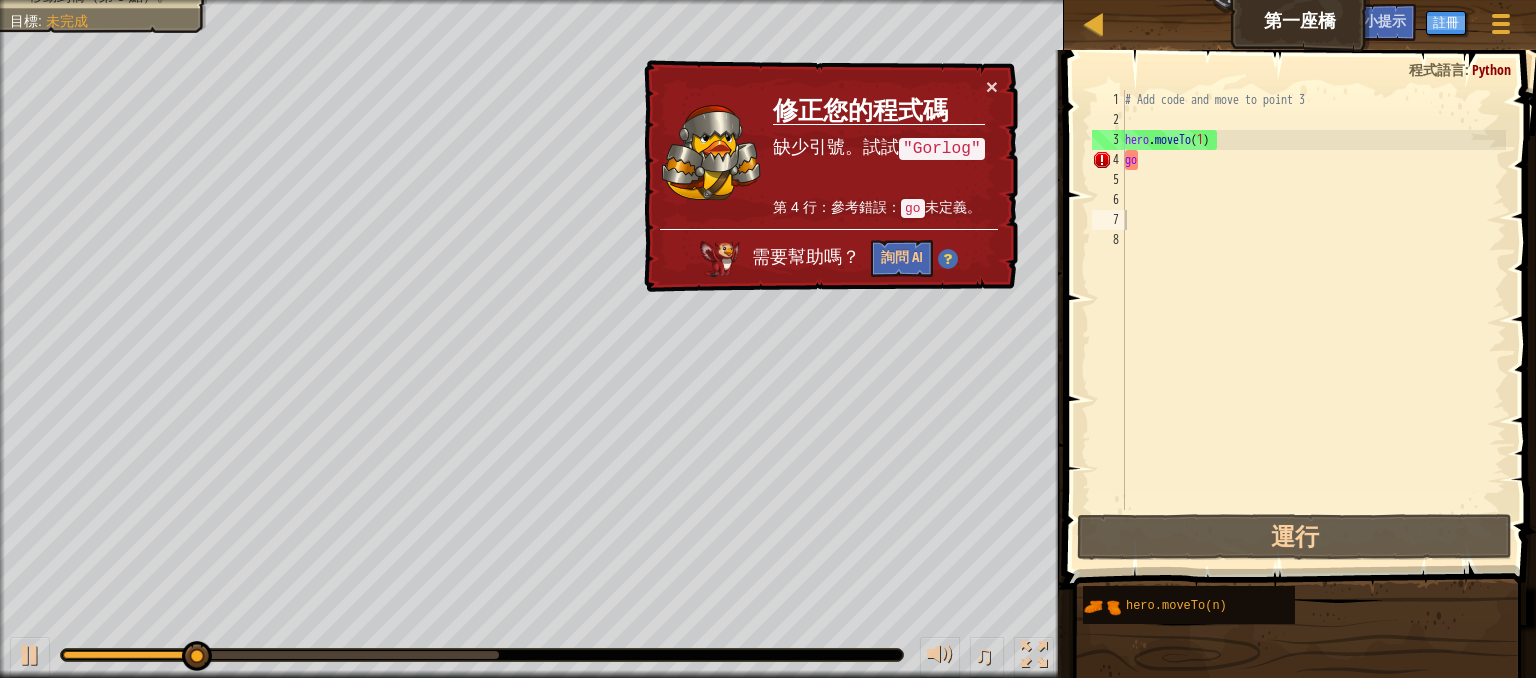 drag, startPoint x: 955, startPoint y: 141, endPoint x: 869, endPoint y: 161, distance: 88.29496 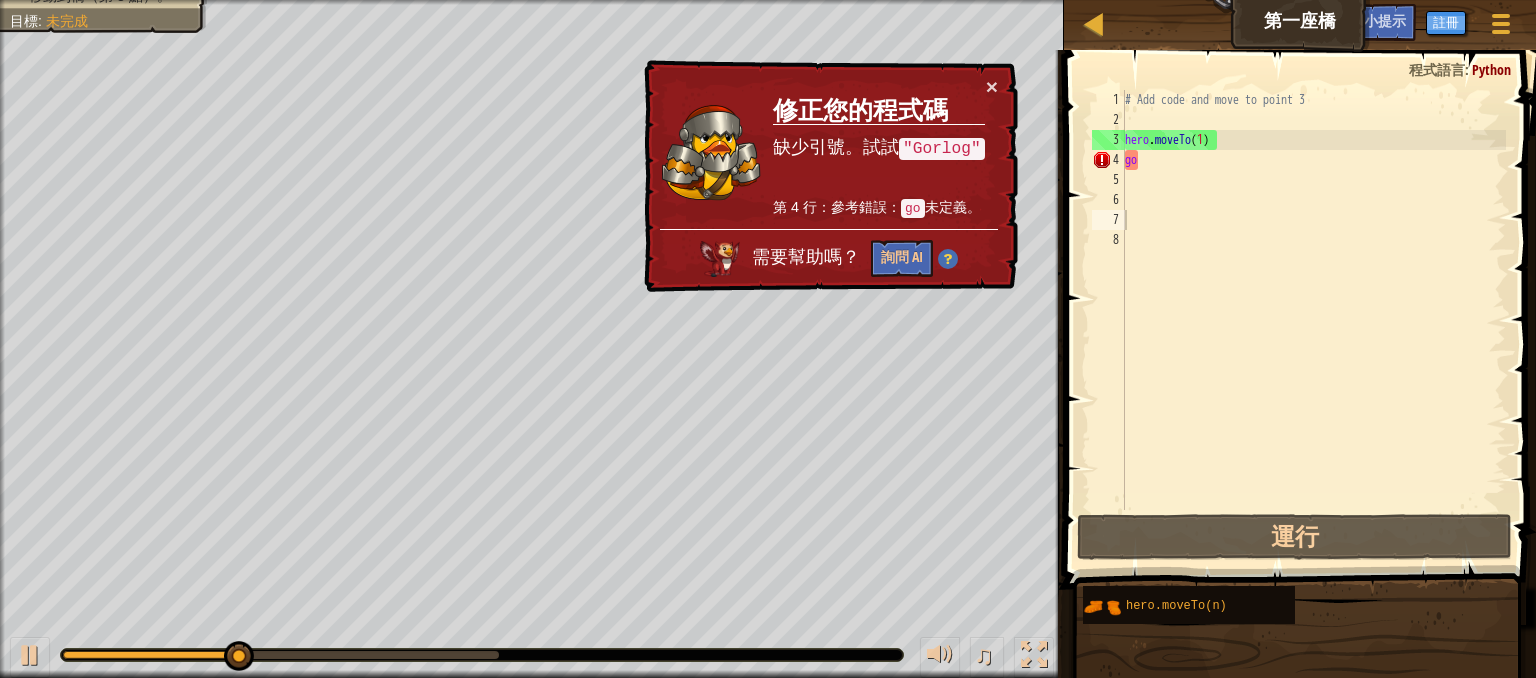 click on "需要幫助嗎？   詢問 AI" at bounding box center [827, 253] 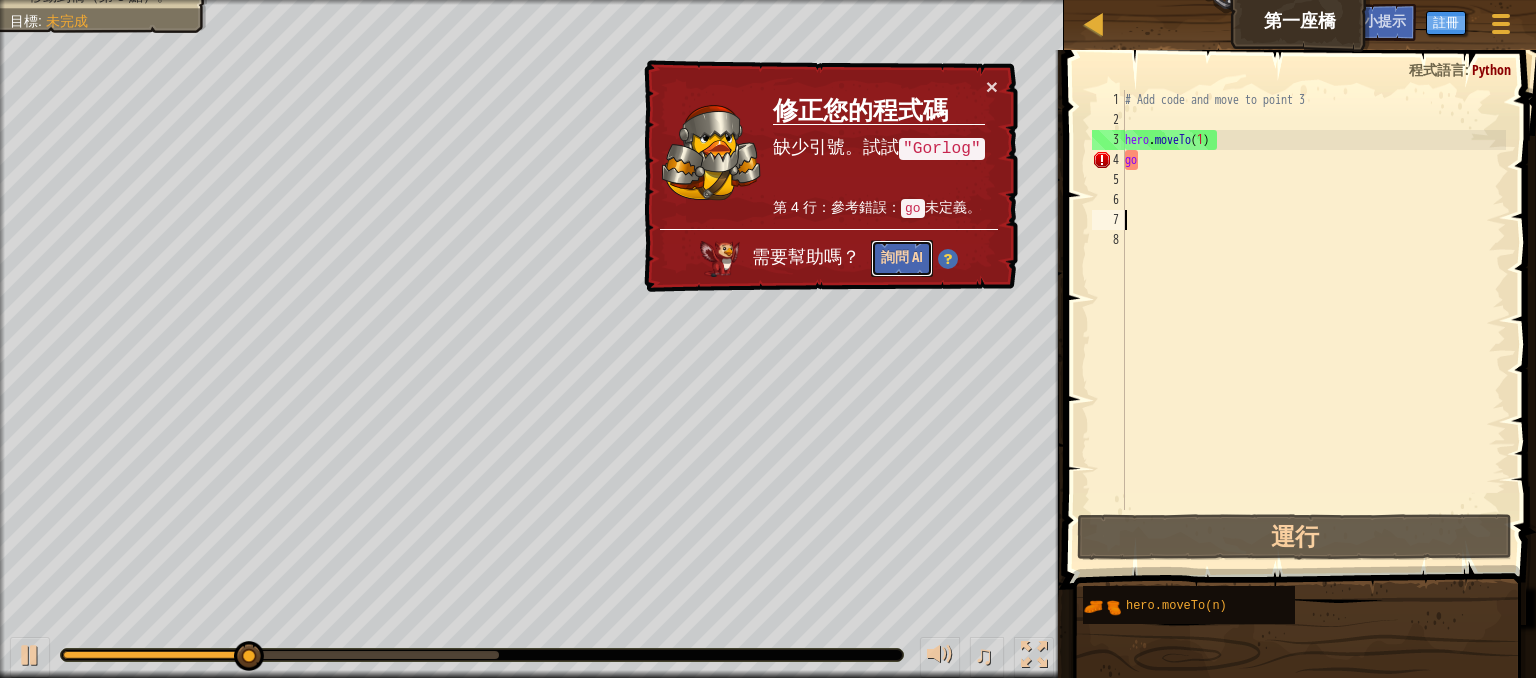 click on "詢問 AI" at bounding box center (903, 258) 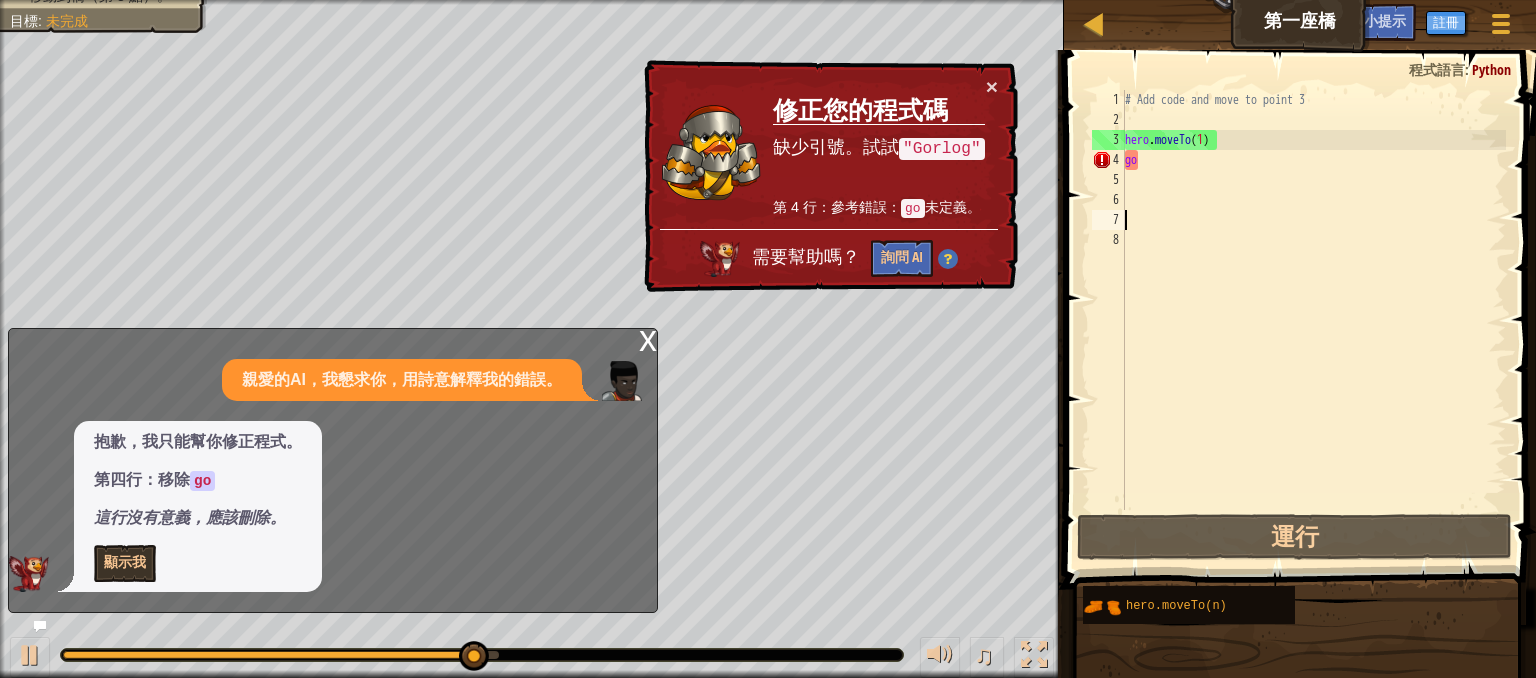select on "zh-HANT" 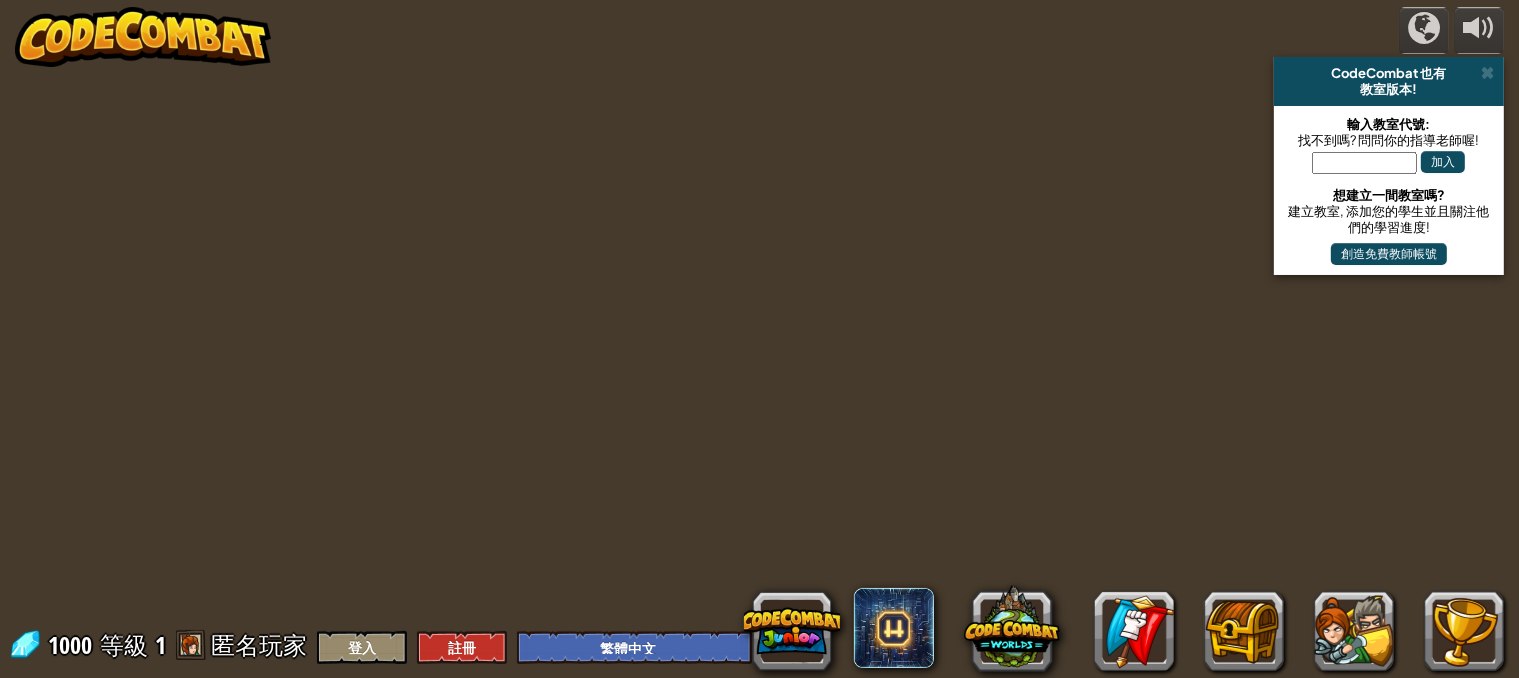 select on "zh-HANT" 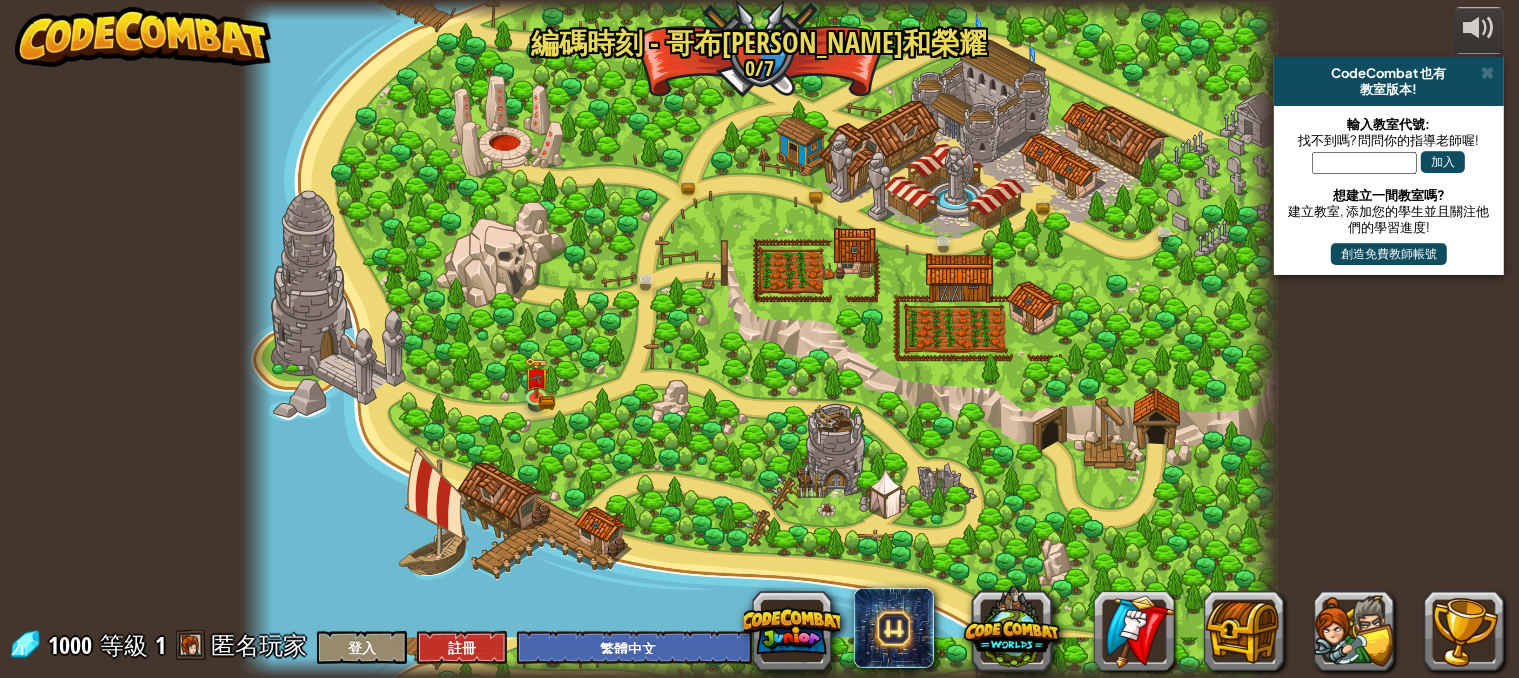 select on "zh-HANT" 